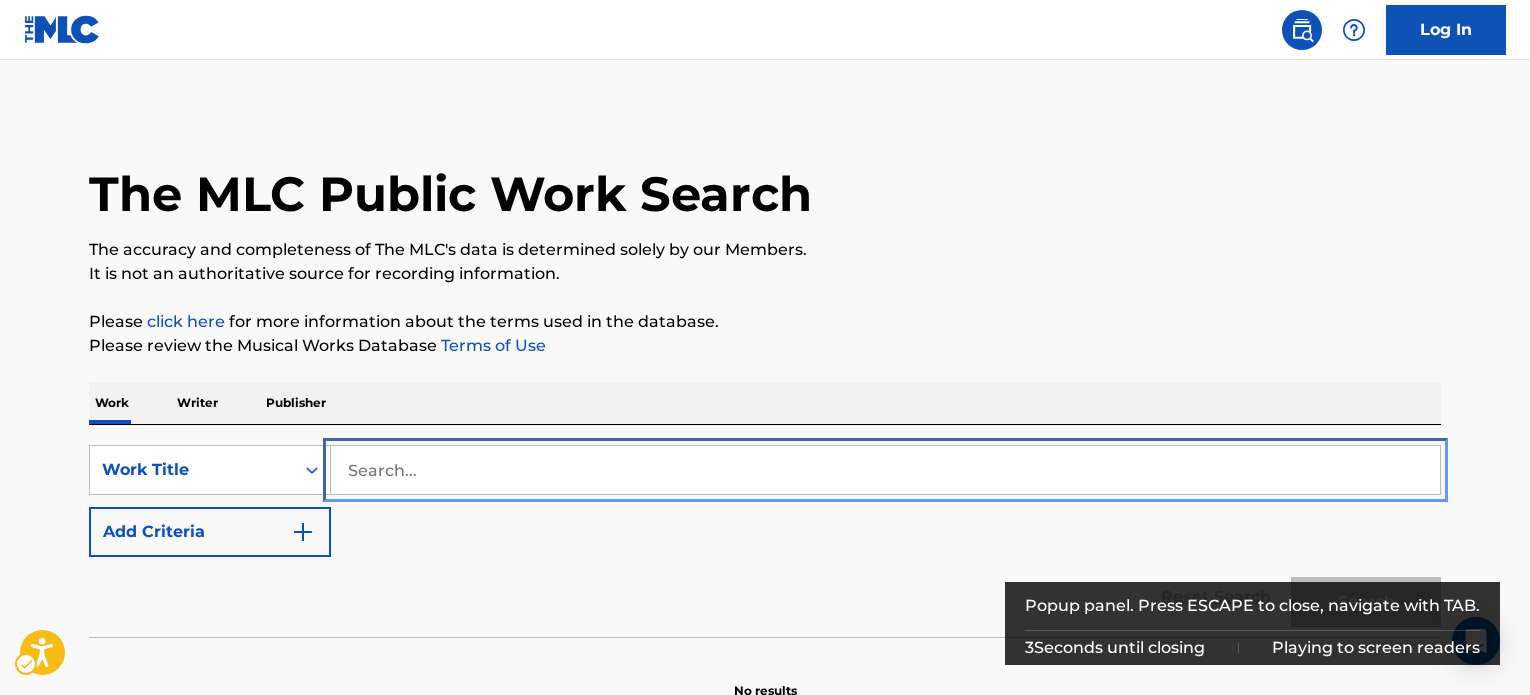 scroll, scrollTop: 110, scrollLeft: 0, axis: vertical 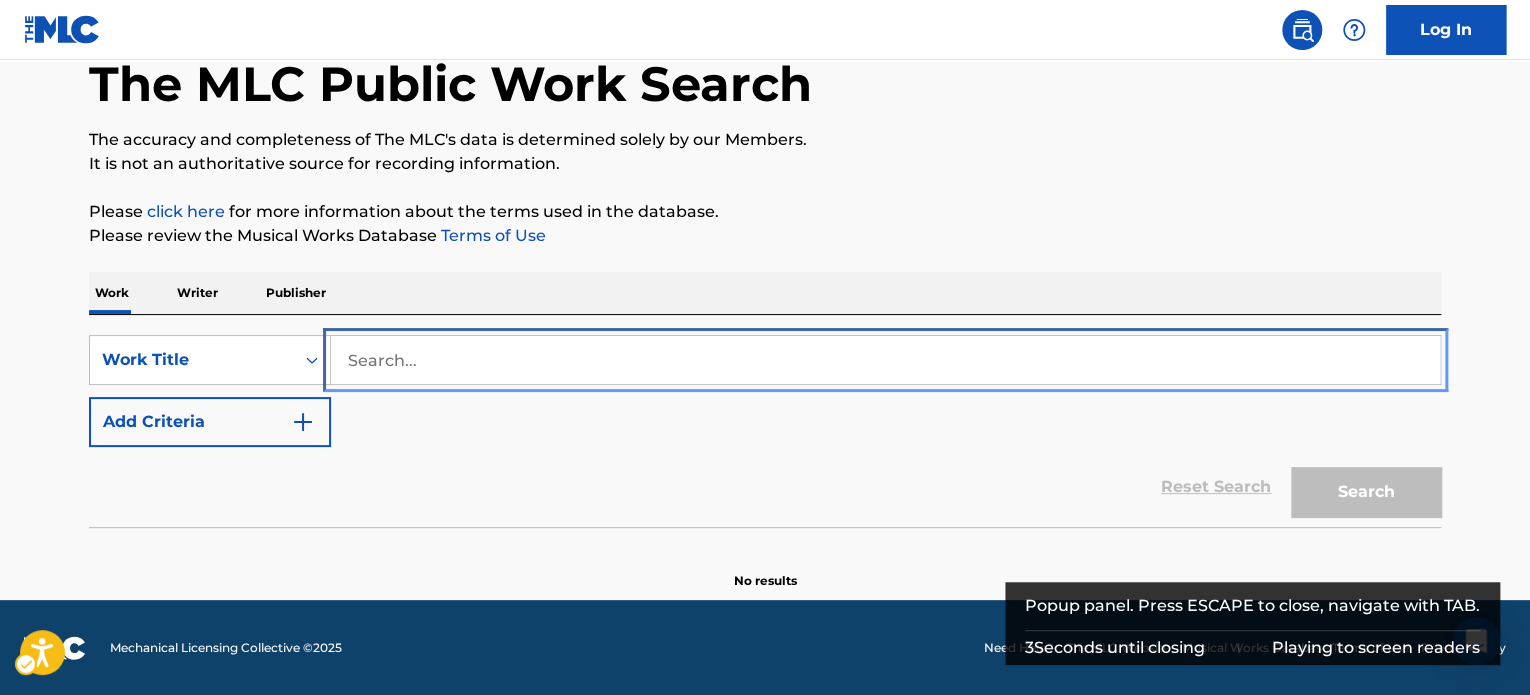 click at bounding box center [885, 360] 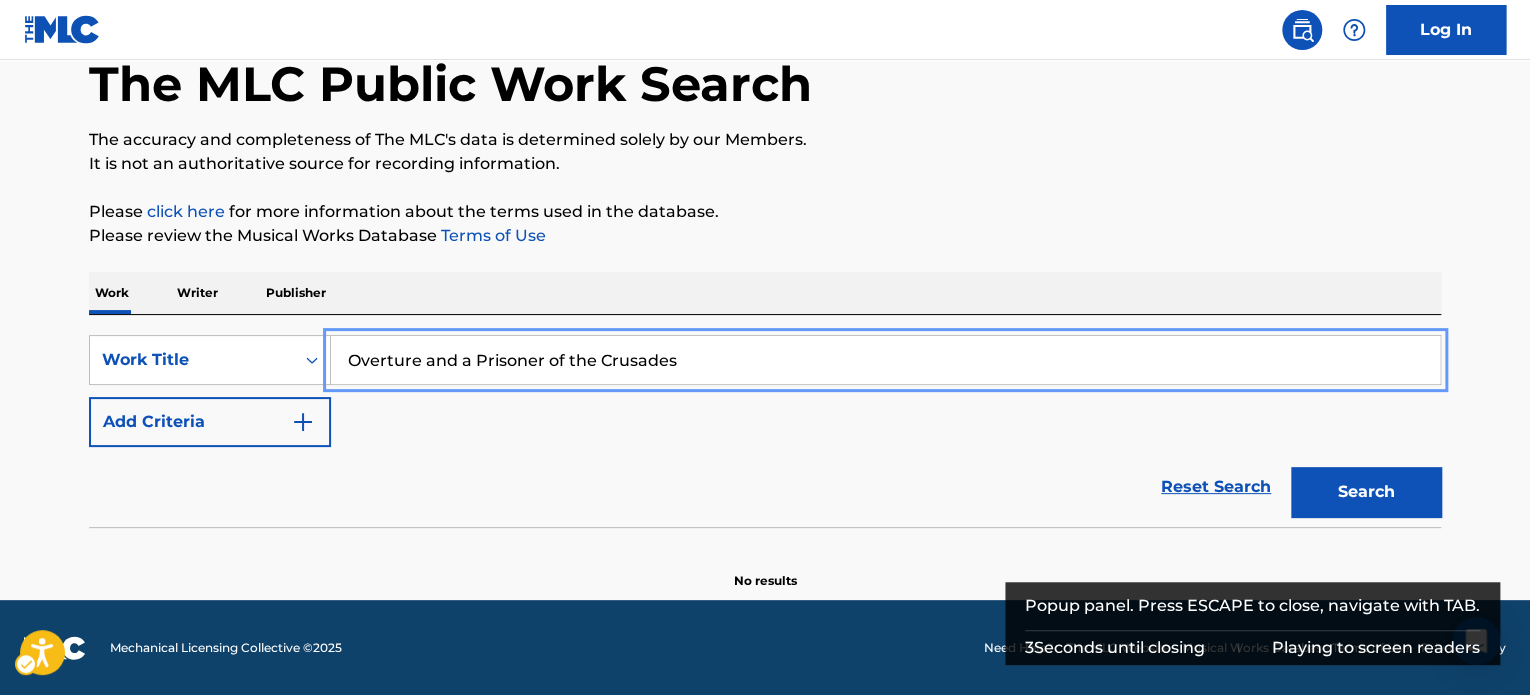 click on "Please review the Musical Works Database   Terms of Use  | New Window" at bounding box center (765, 236) 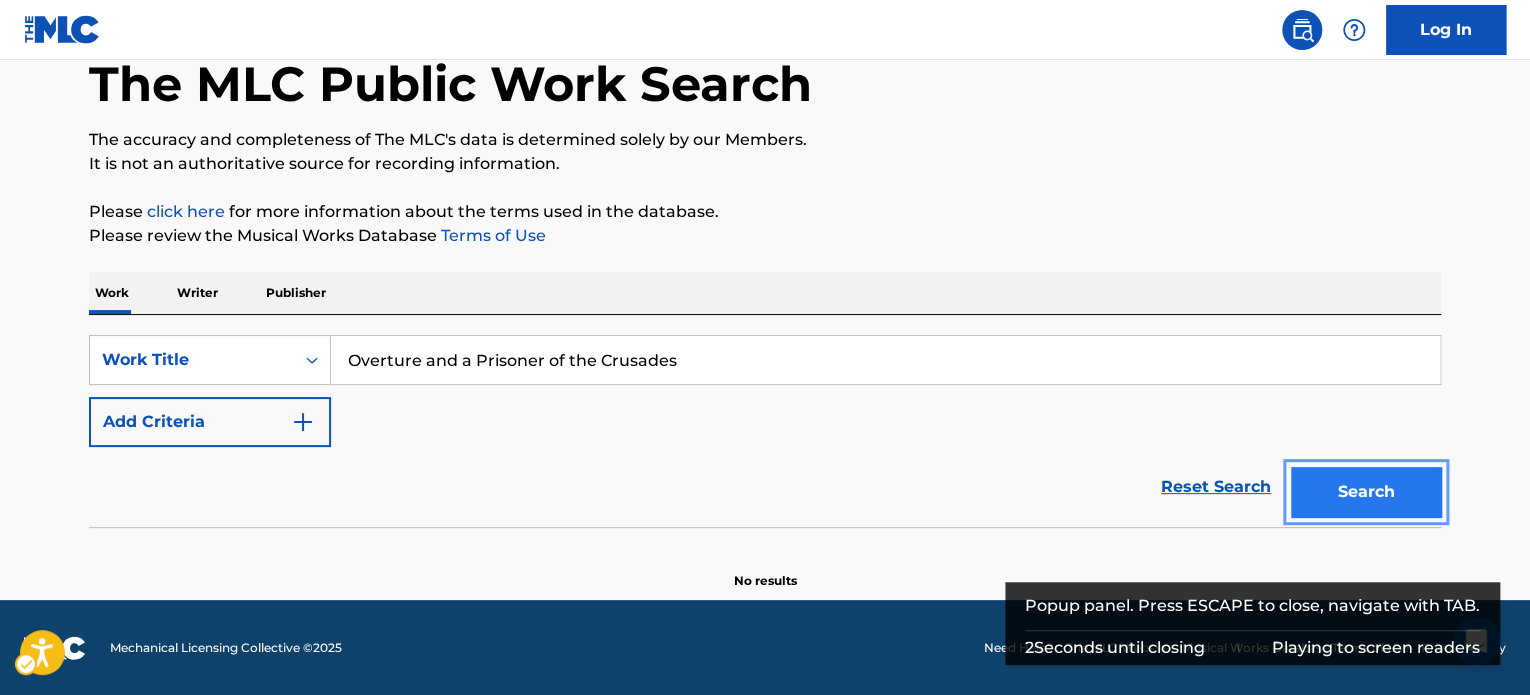 click on "Search" at bounding box center [1366, 492] 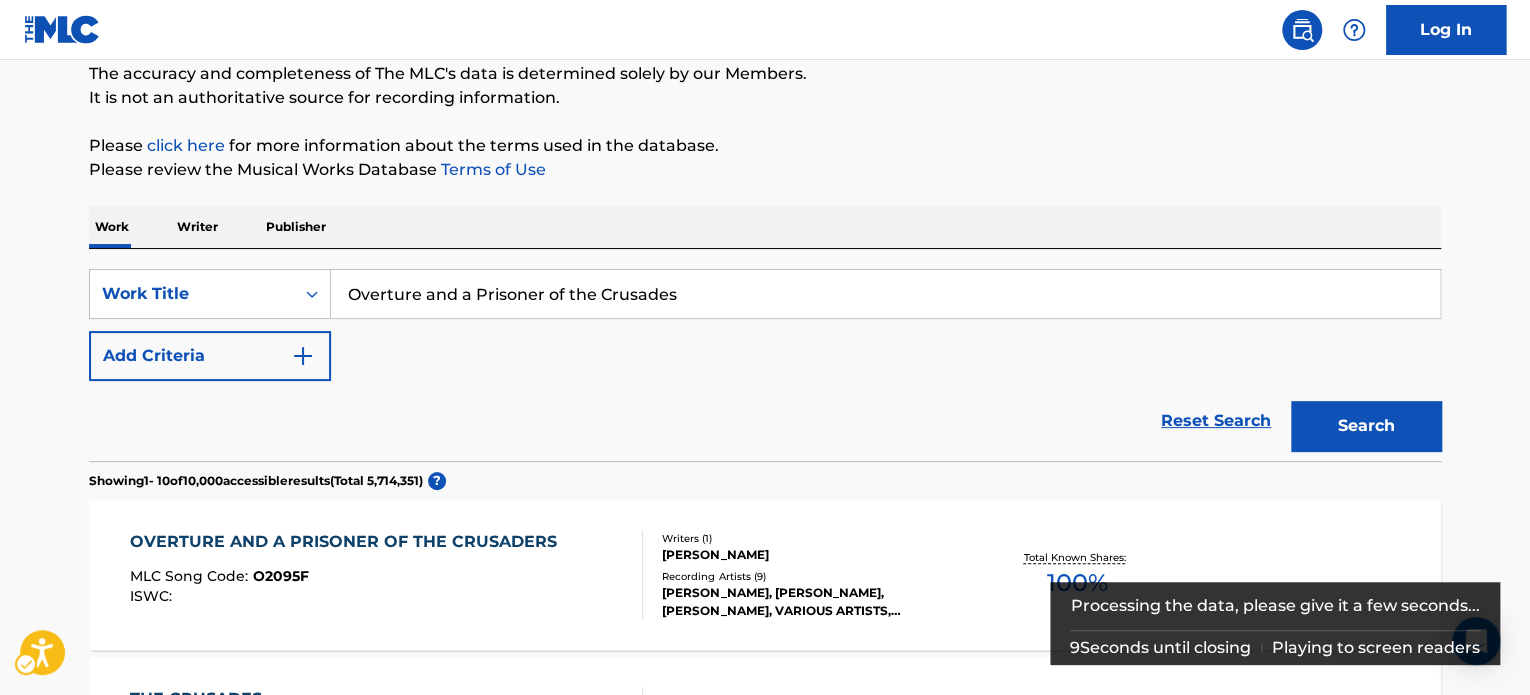 scroll, scrollTop: 276, scrollLeft: 0, axis: vertical 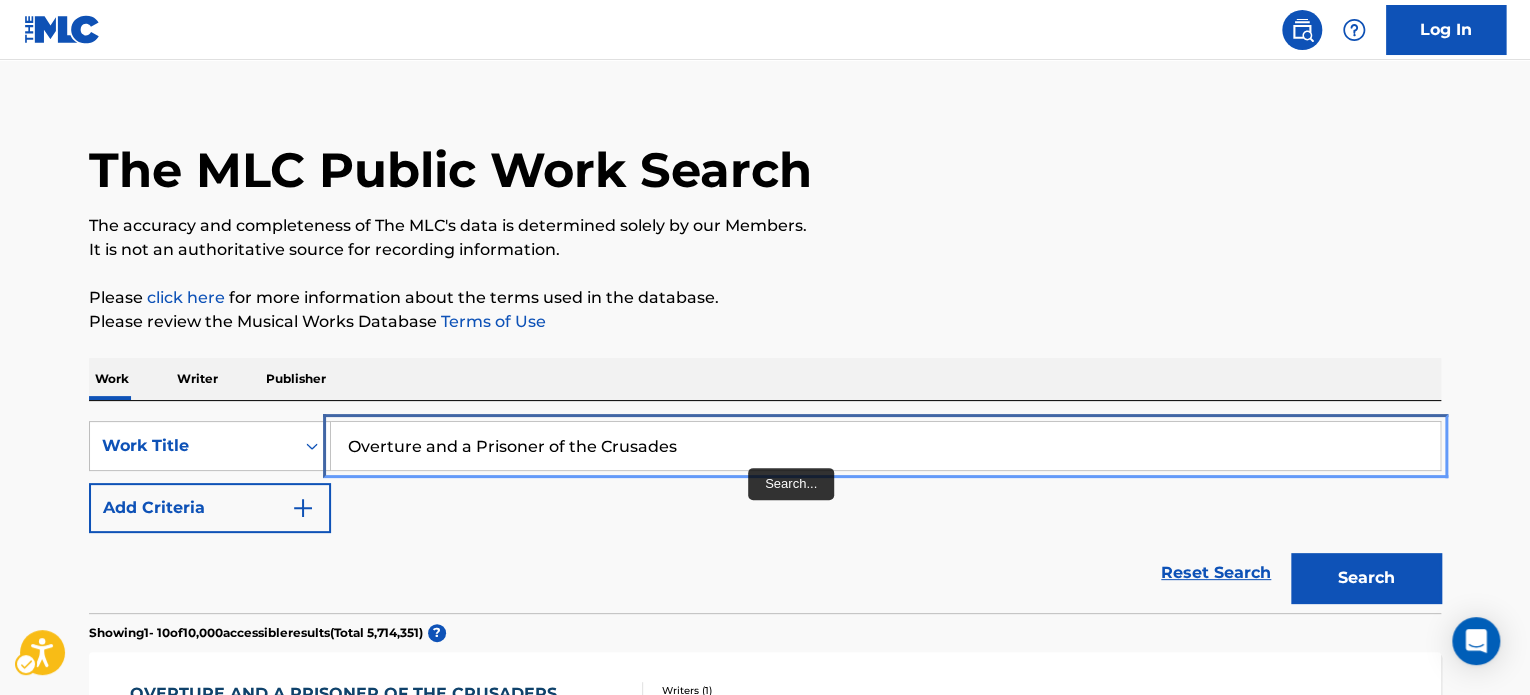 click on "Overture and a Prisoner of the Crusades" at bounding box center (885, 446) 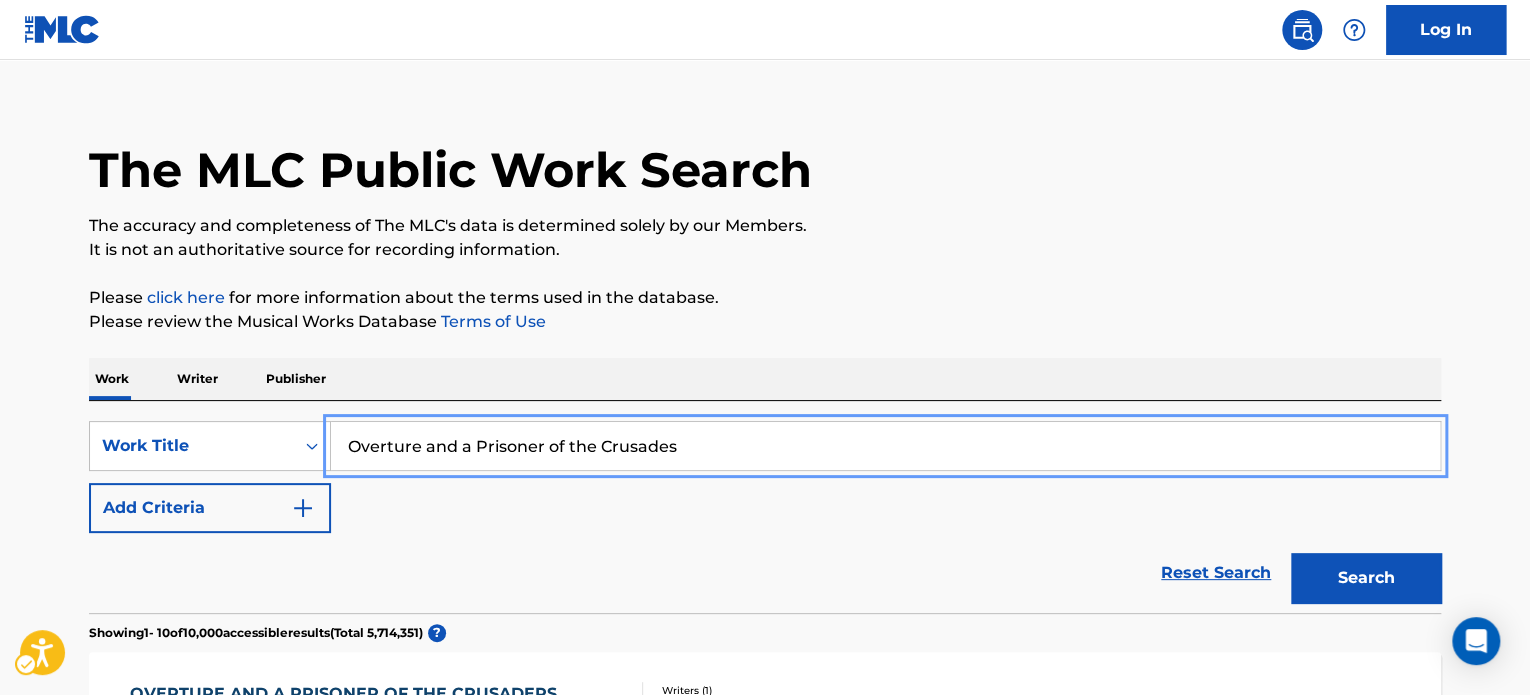 click on "Overture and a Prisoner of the Crusades" at bounding box center (885, 446) 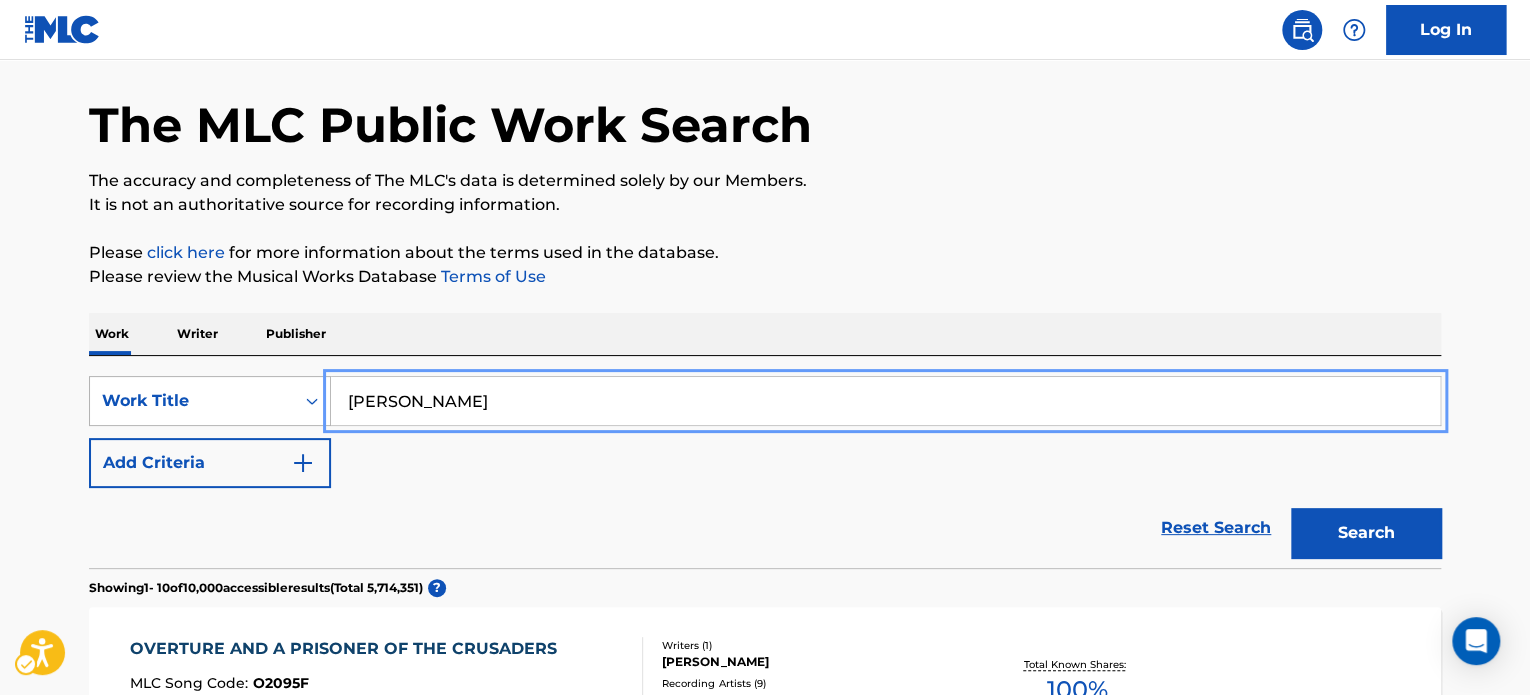 type on "Overture and a Prisoner of the Crusades" 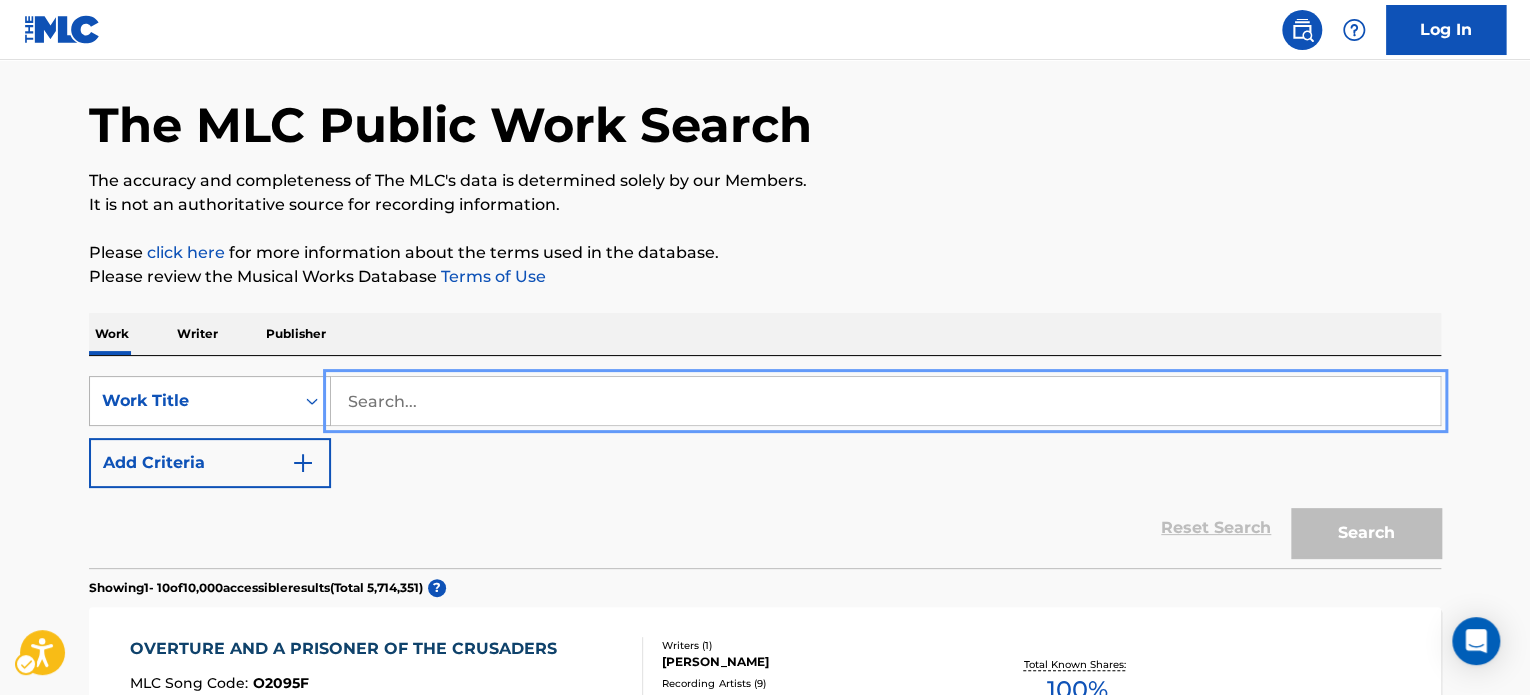 scroll, scrollTop: 124, scrollLeft: 0, axis: vertical 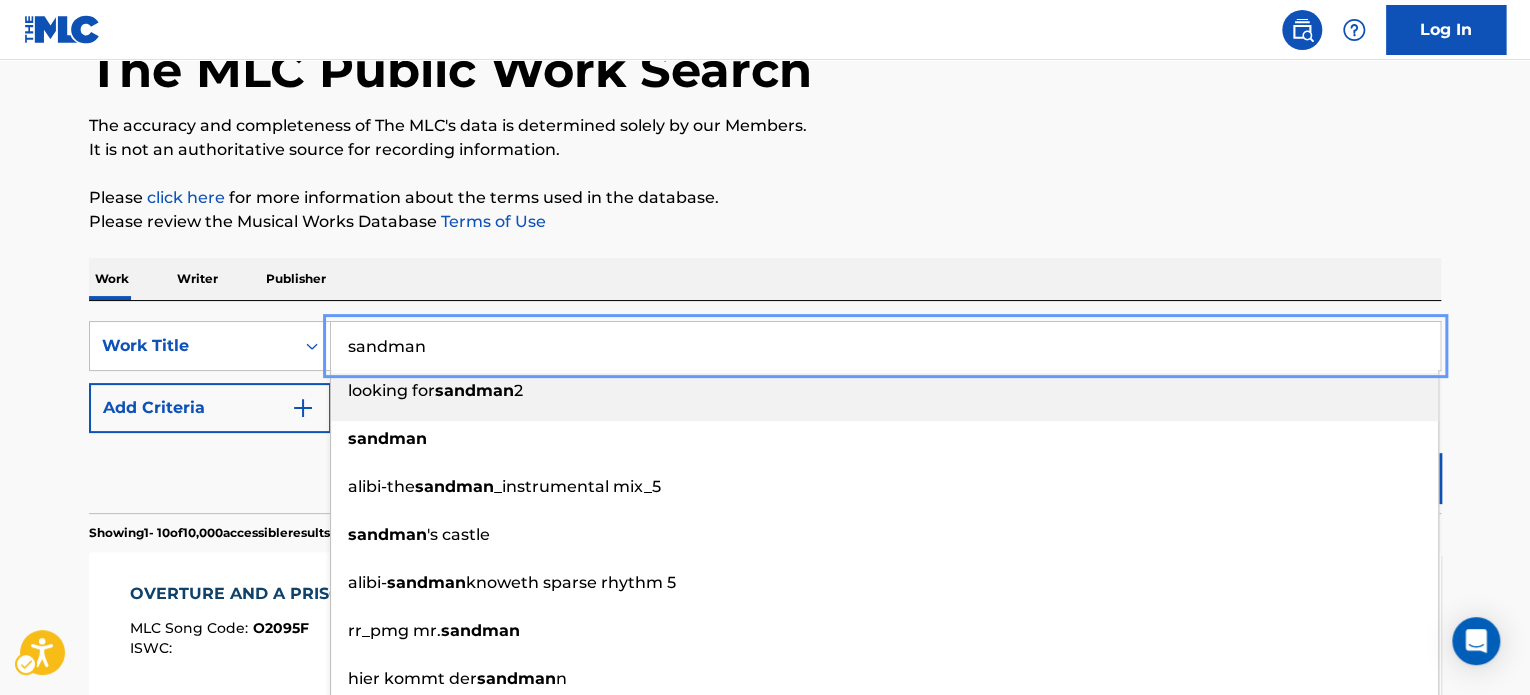 type on "sandman" 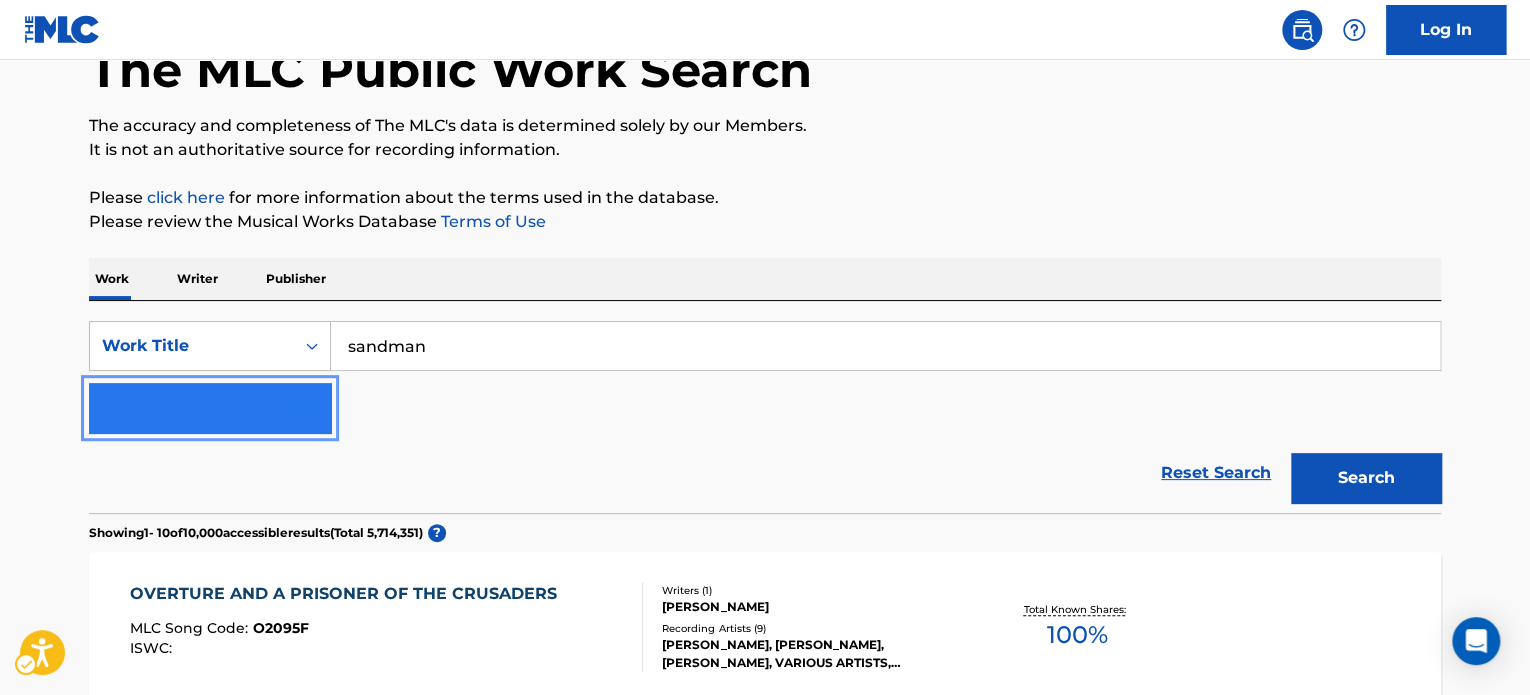 click at bounding box center [303, 408] 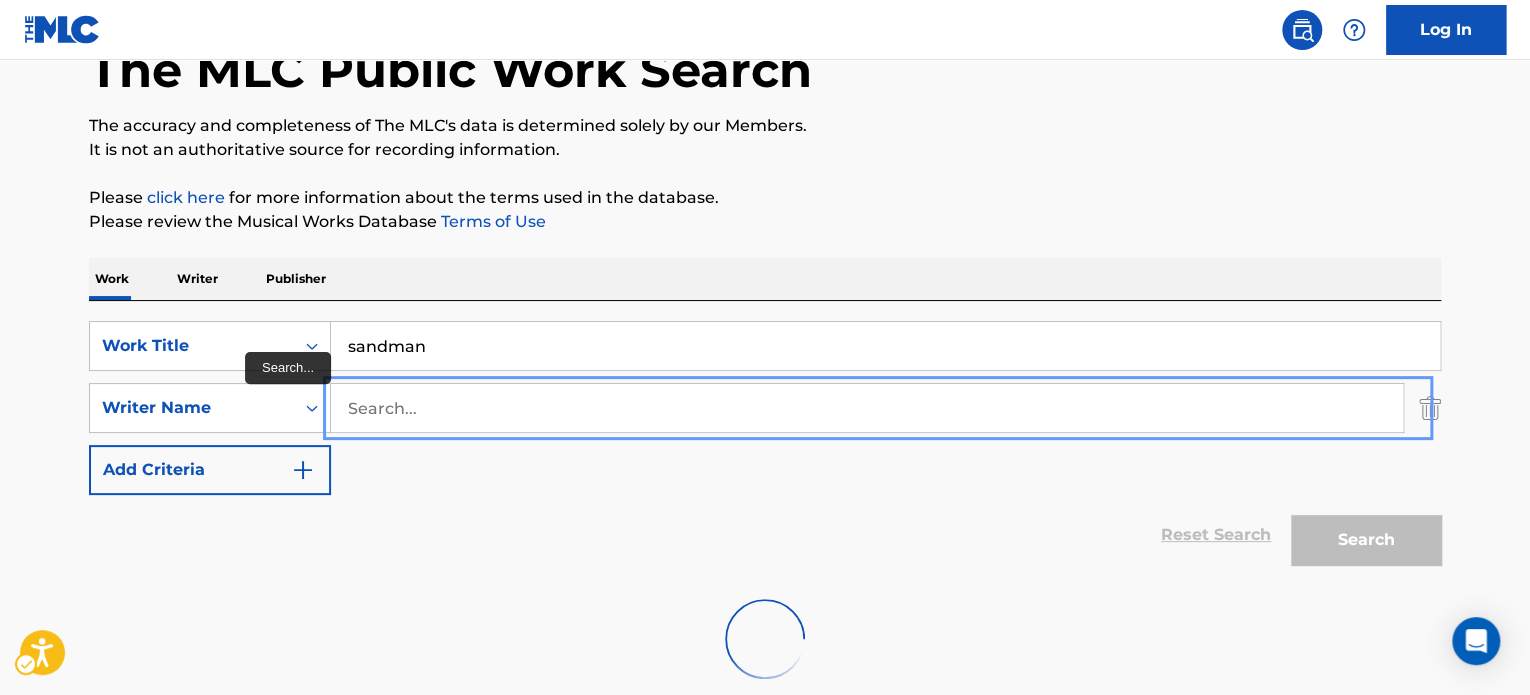 click at bounding box center (867, 408) 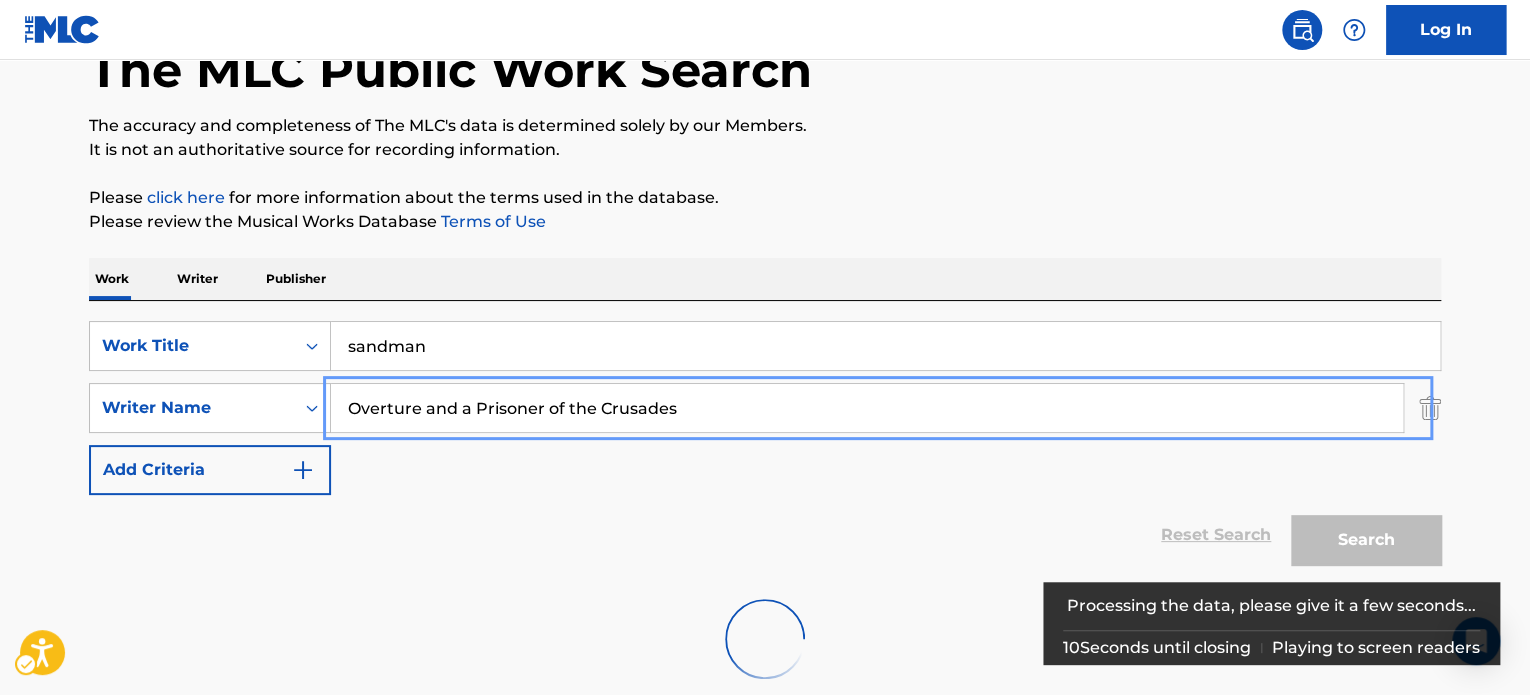 click on "Please   click here  | New Window   for more information about the terms used in the database." at bounding box center (765, 198) 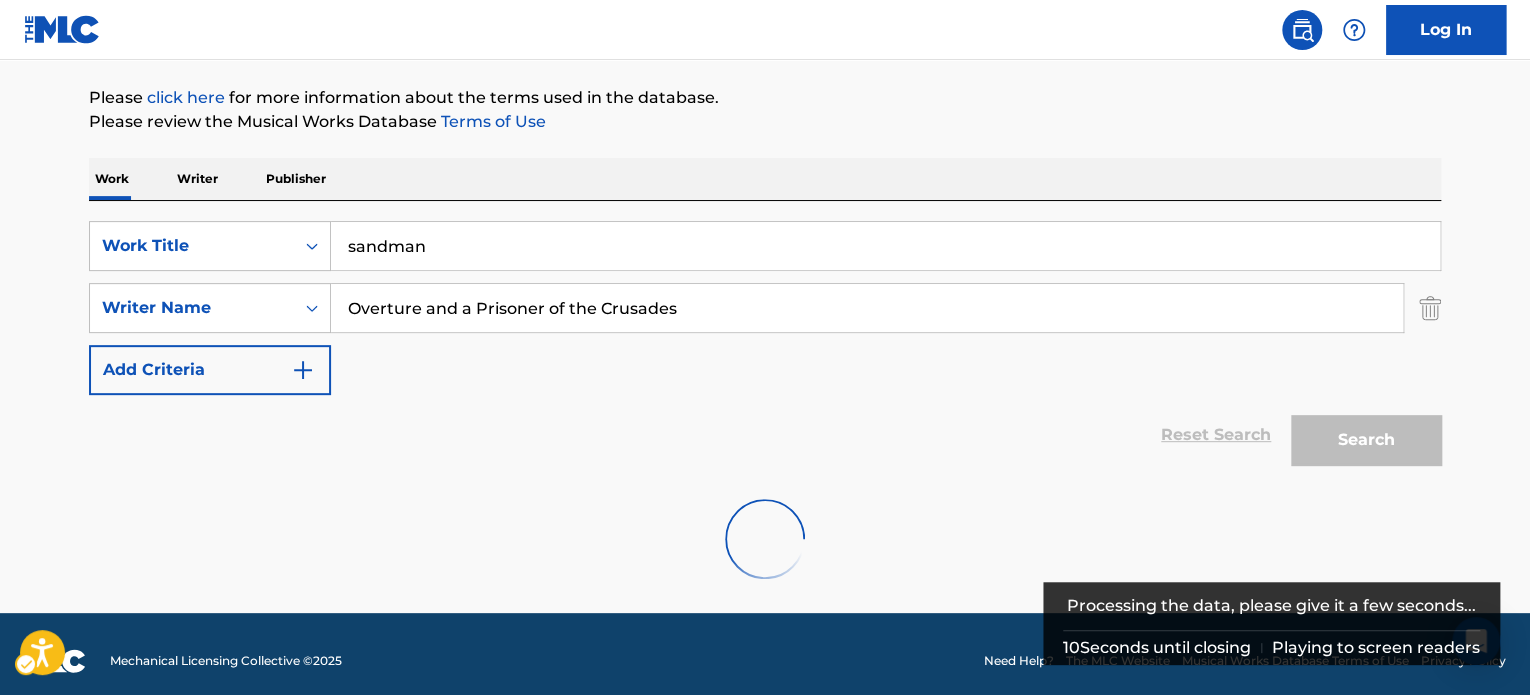 scroll, scrollTop: 237, scrollLeft: 0, axis: vertical 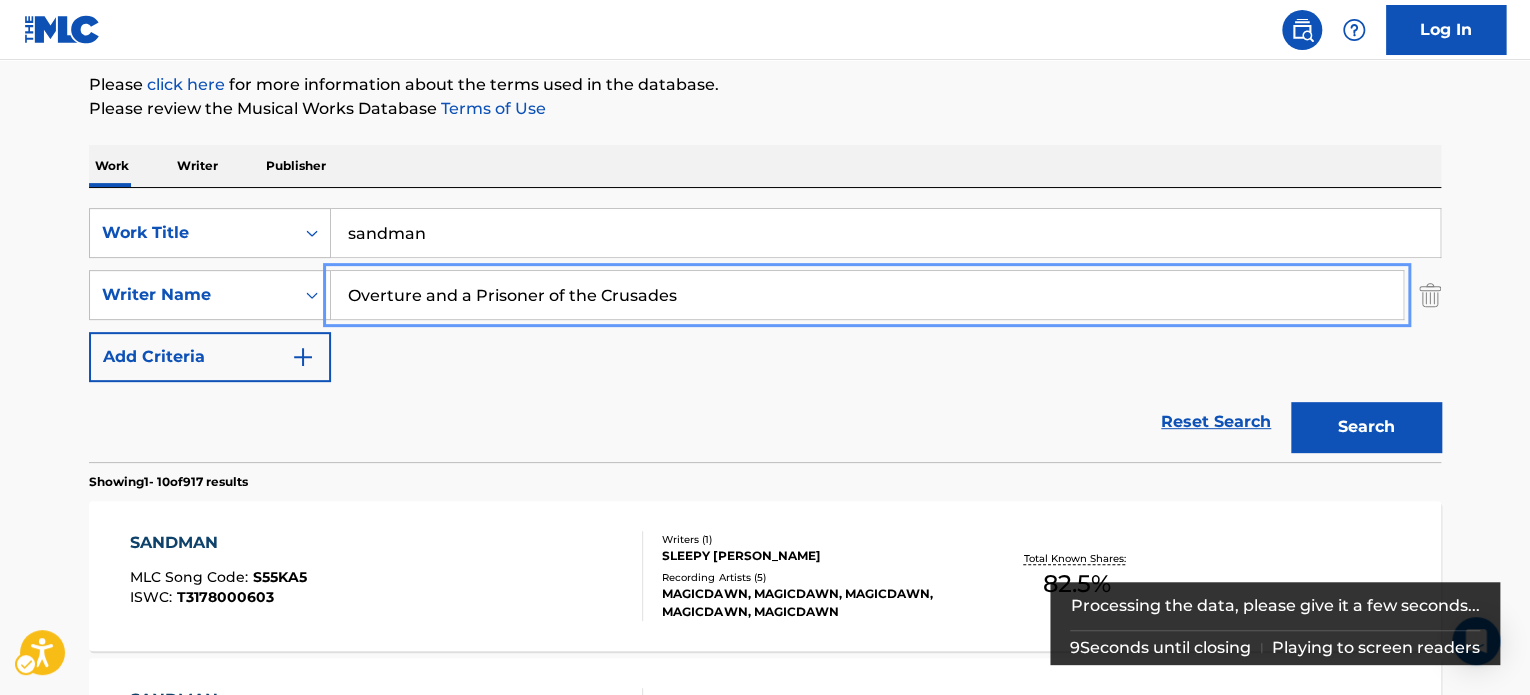 drag, startPoint x: 585, startPoint y: 292, endPoint x: 0, endPoint y: 288, distance: 585.0137 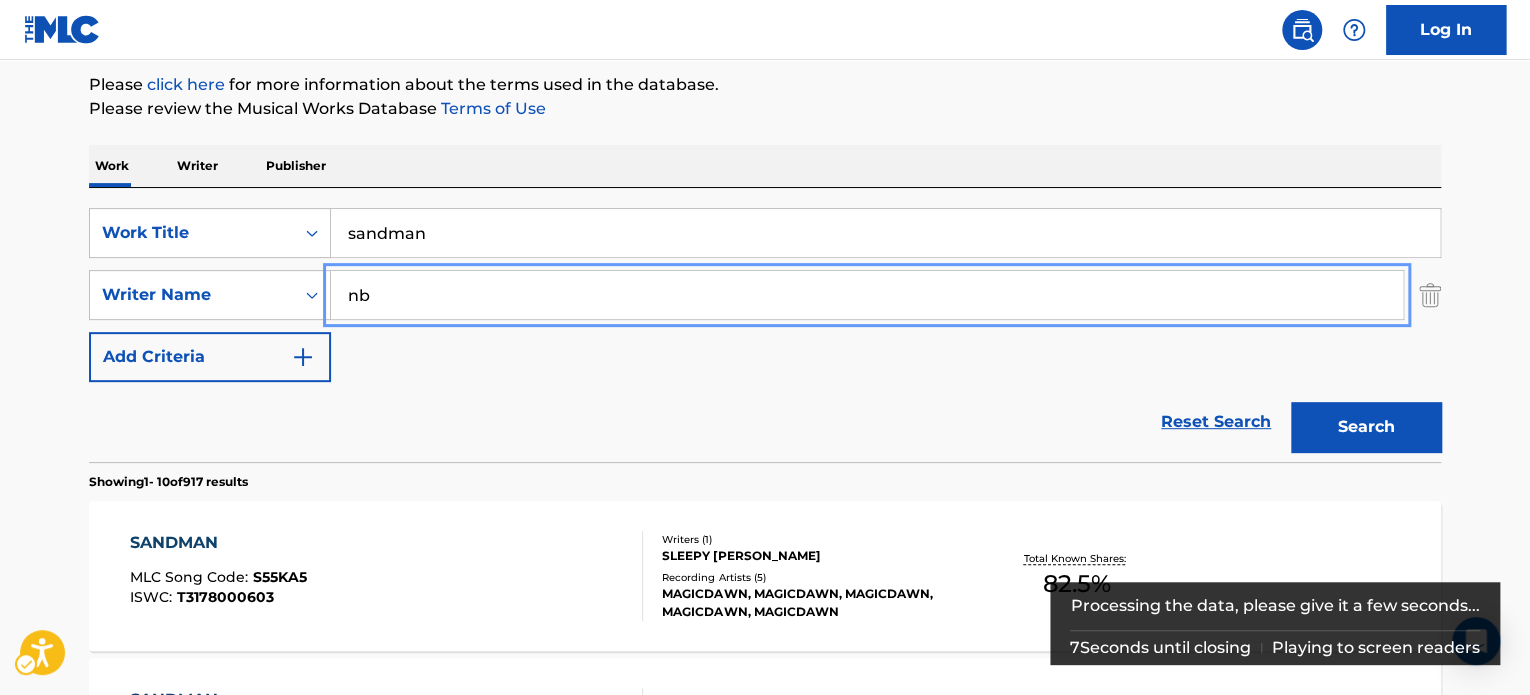 type on "n" 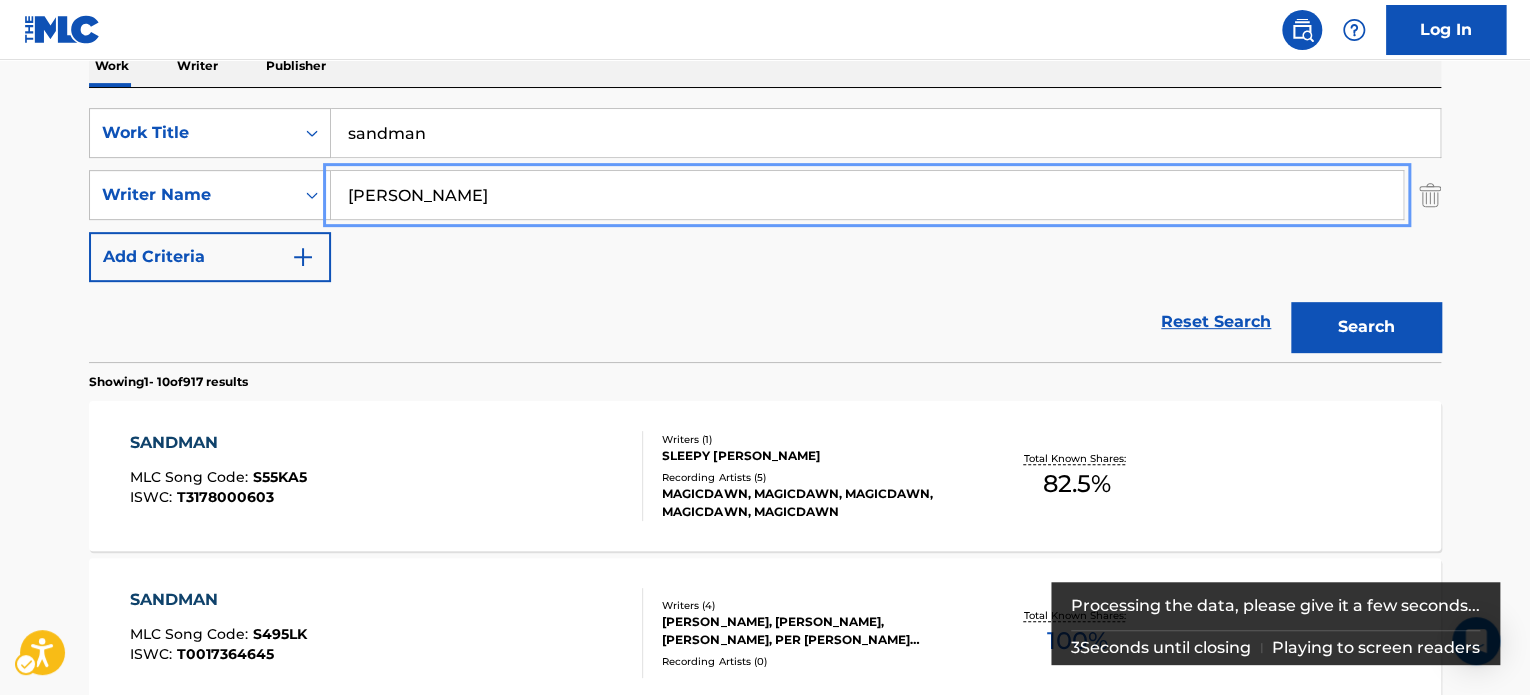 type on "buckley" 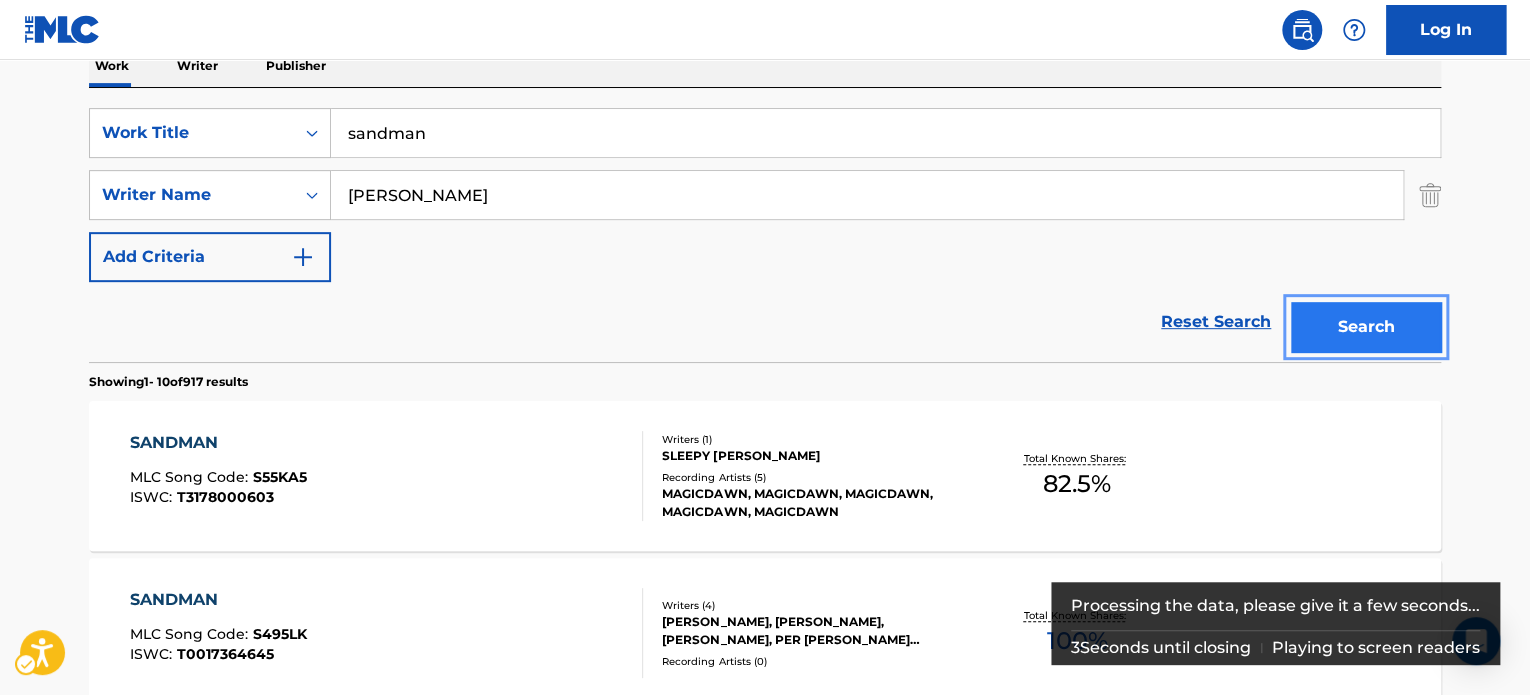 click on "Search" at bounding box center [1366, 327] 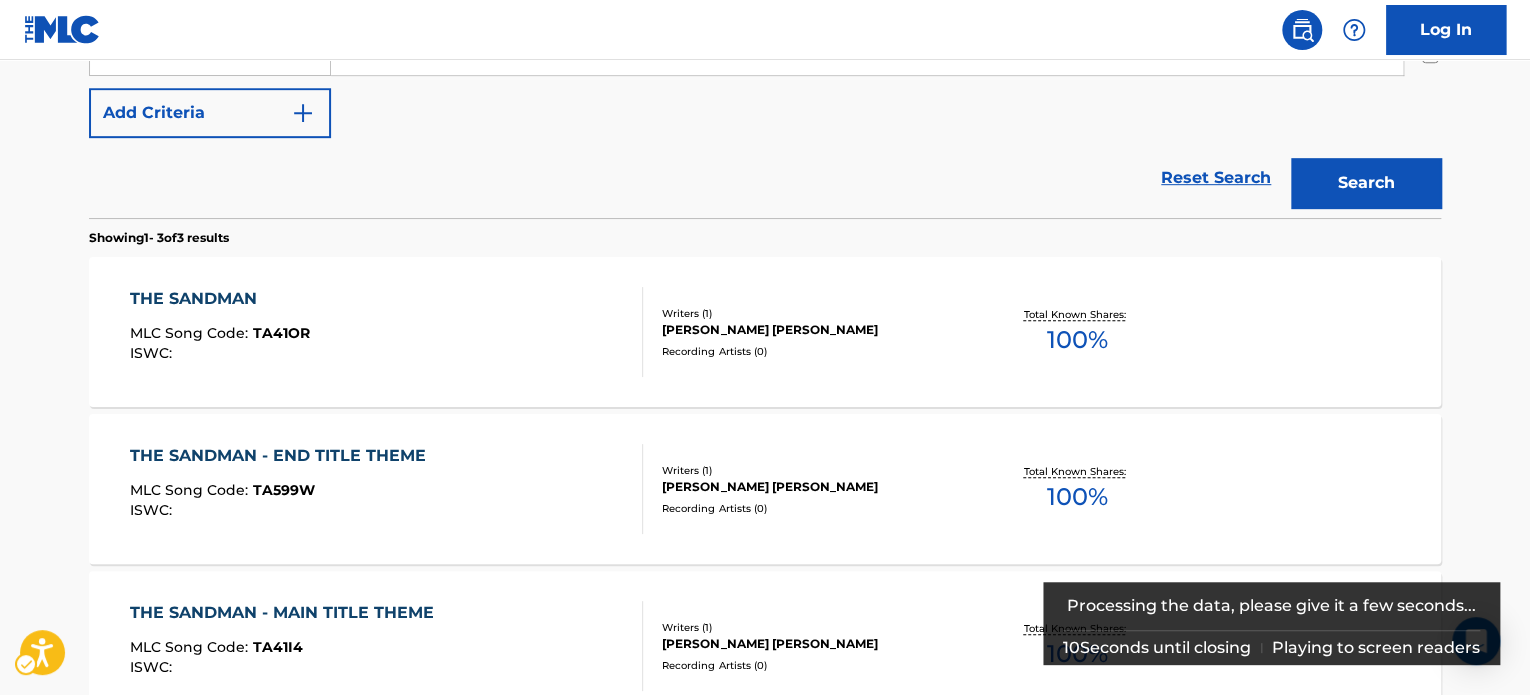 scroll, scrollTop: 537, scrollLeft: 0, axis: vertical 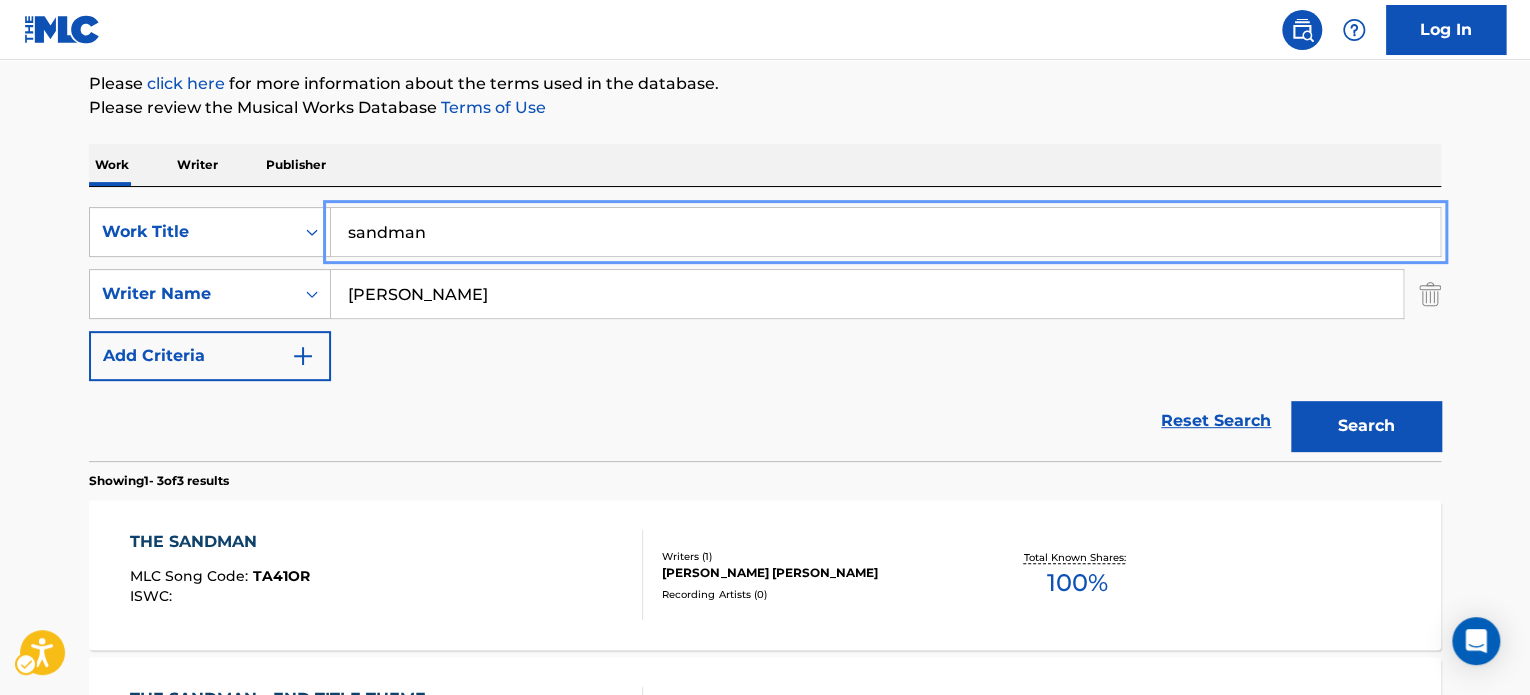 drag, startPoint x: 175, startPoint y: 207, endPoint x: 22, endPoint y: 172, distance: 156.95222 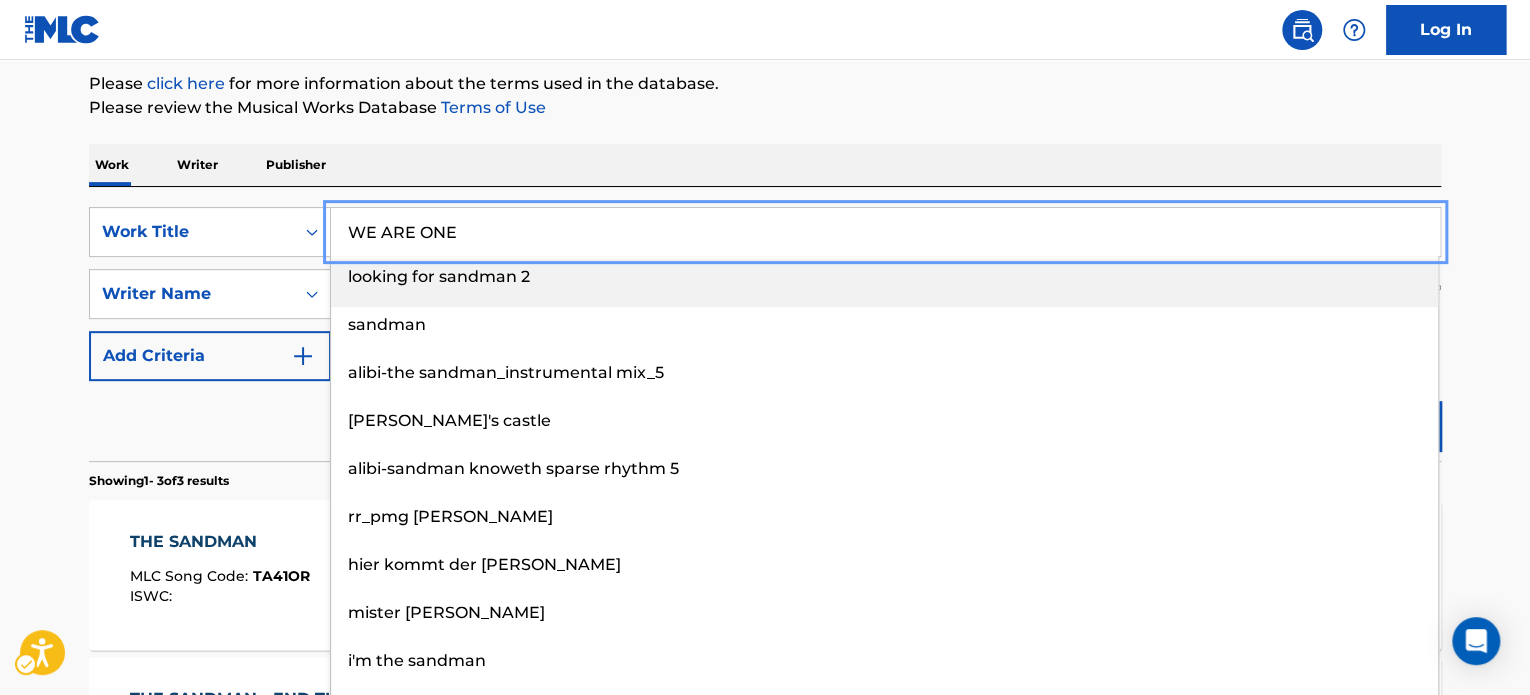 type on "WE ARE ONE" 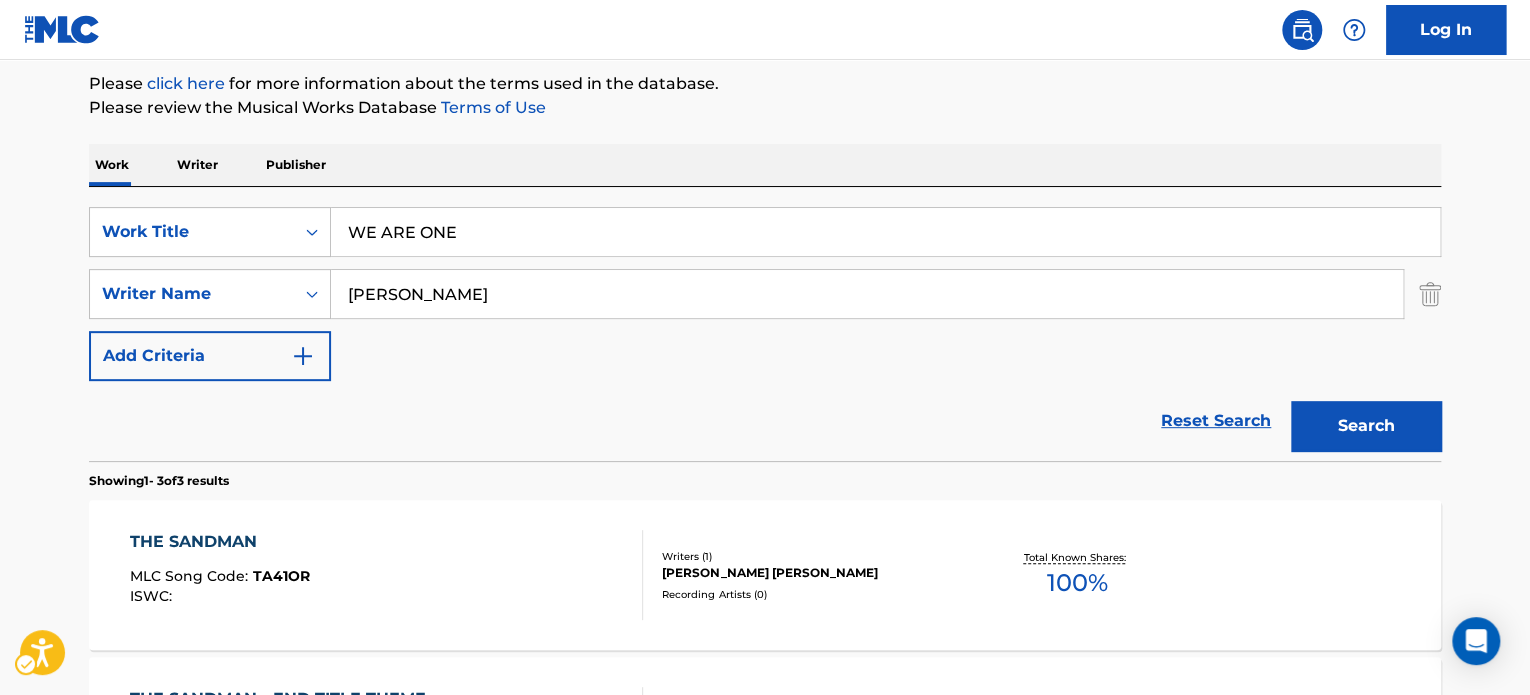 click on "Please review the Musical Works Database   Terms of Use  | New Window" at bounding box center [765, 108] 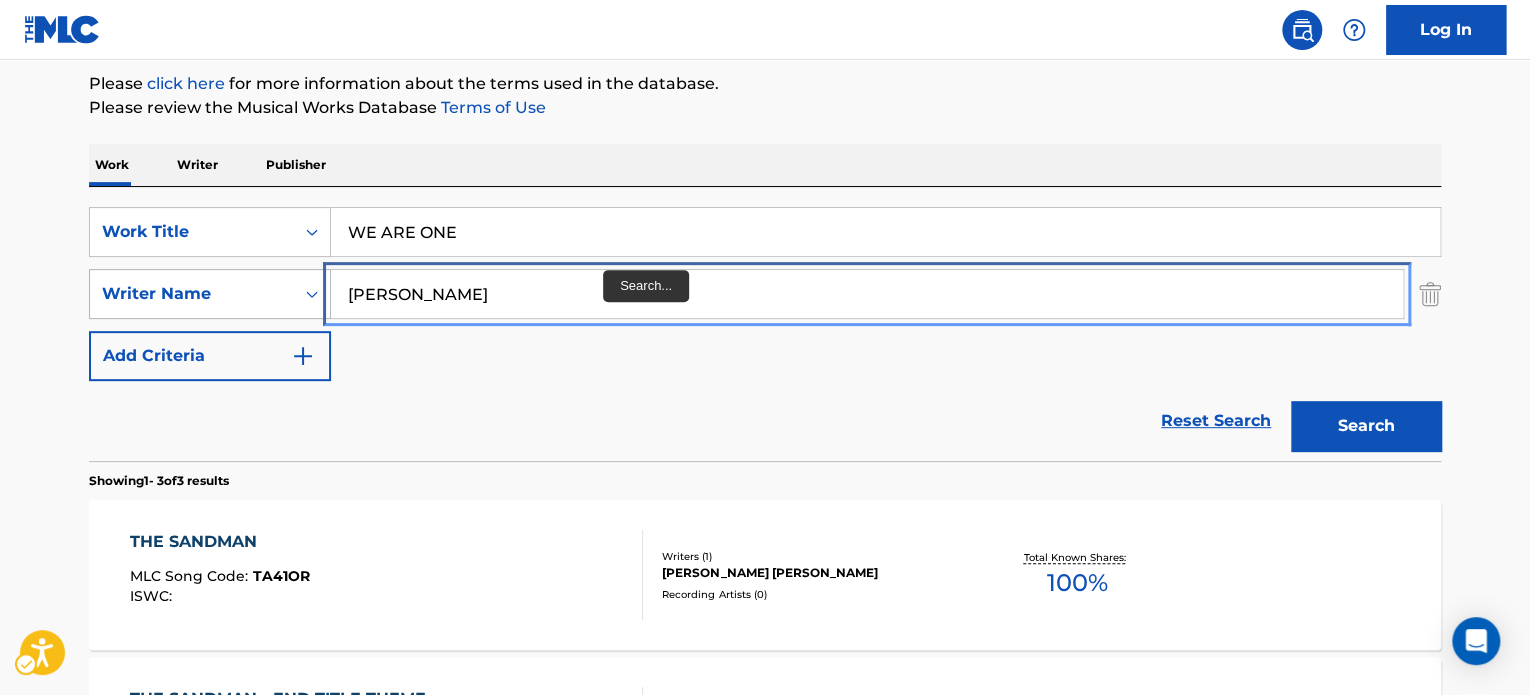 drag, startPoint x: 374, startPoint y: 286, endPoint x: 271, endPoint y: 287, distance: 103.00485 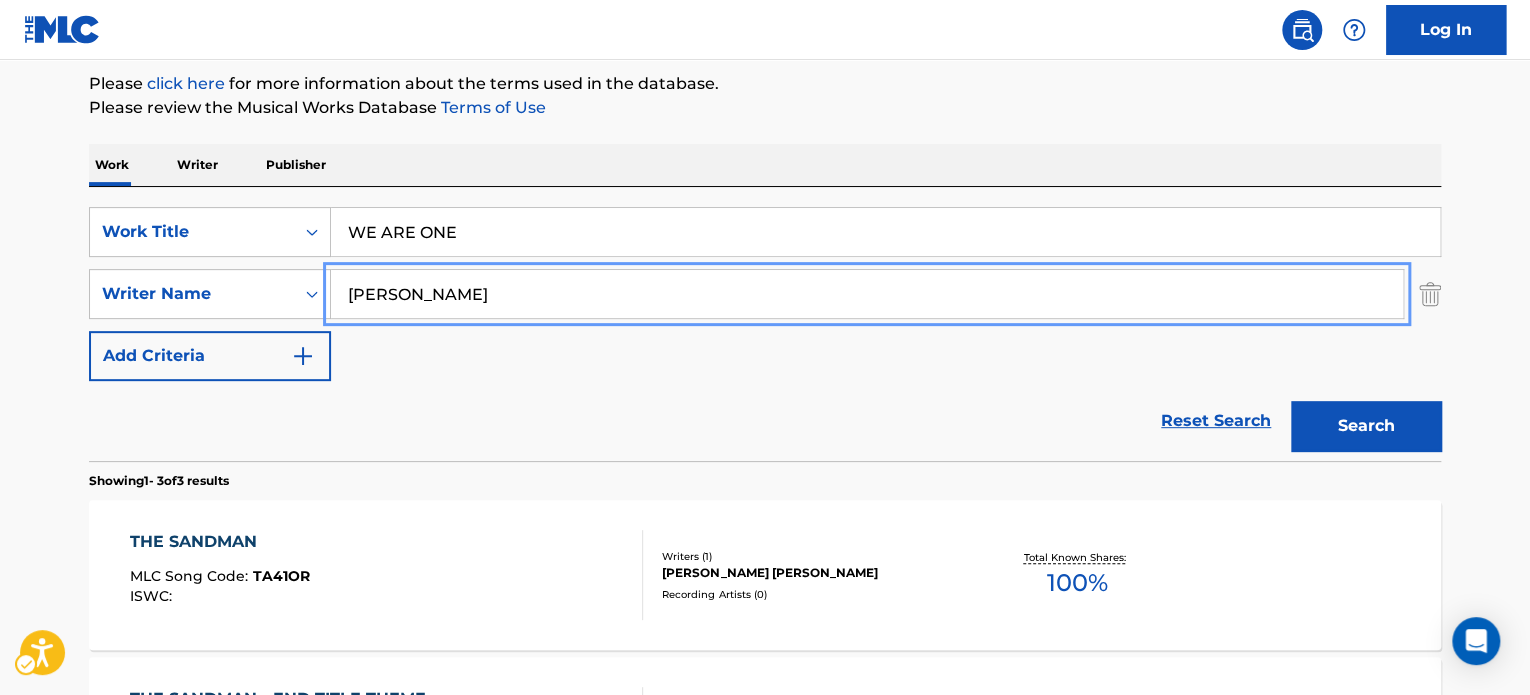 type on "dana horgan" 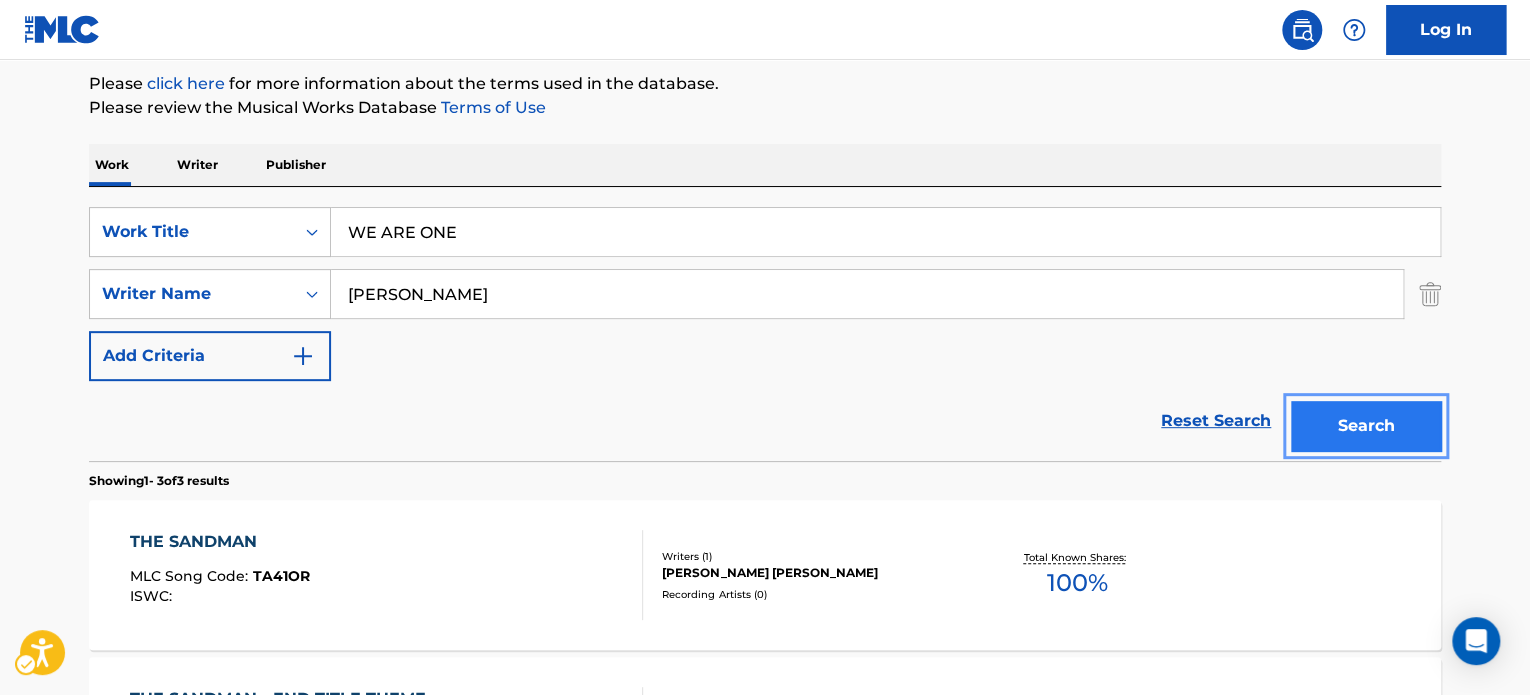 click on "Search" at bounding box center (1366, 426) 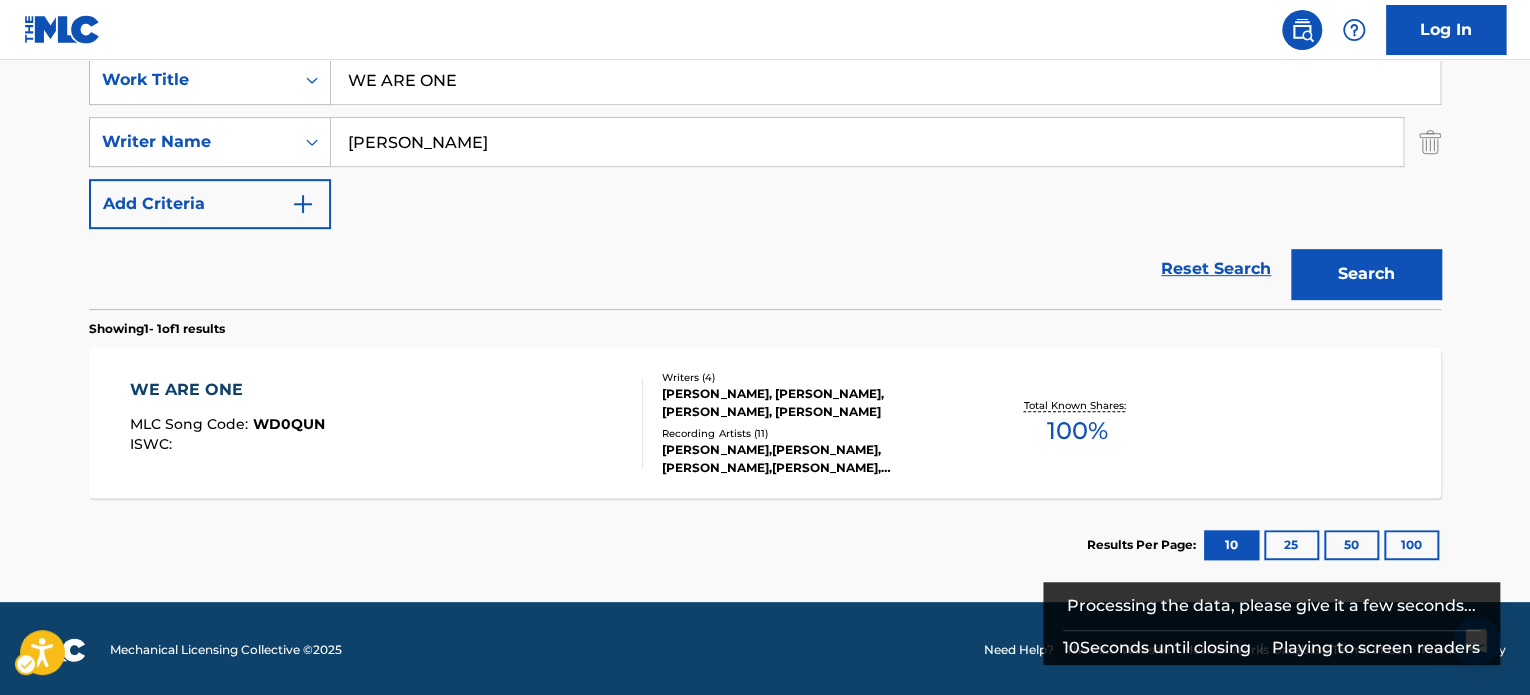 scroll, scrollTop: 392, scrollLeft: 0, axis: vertical 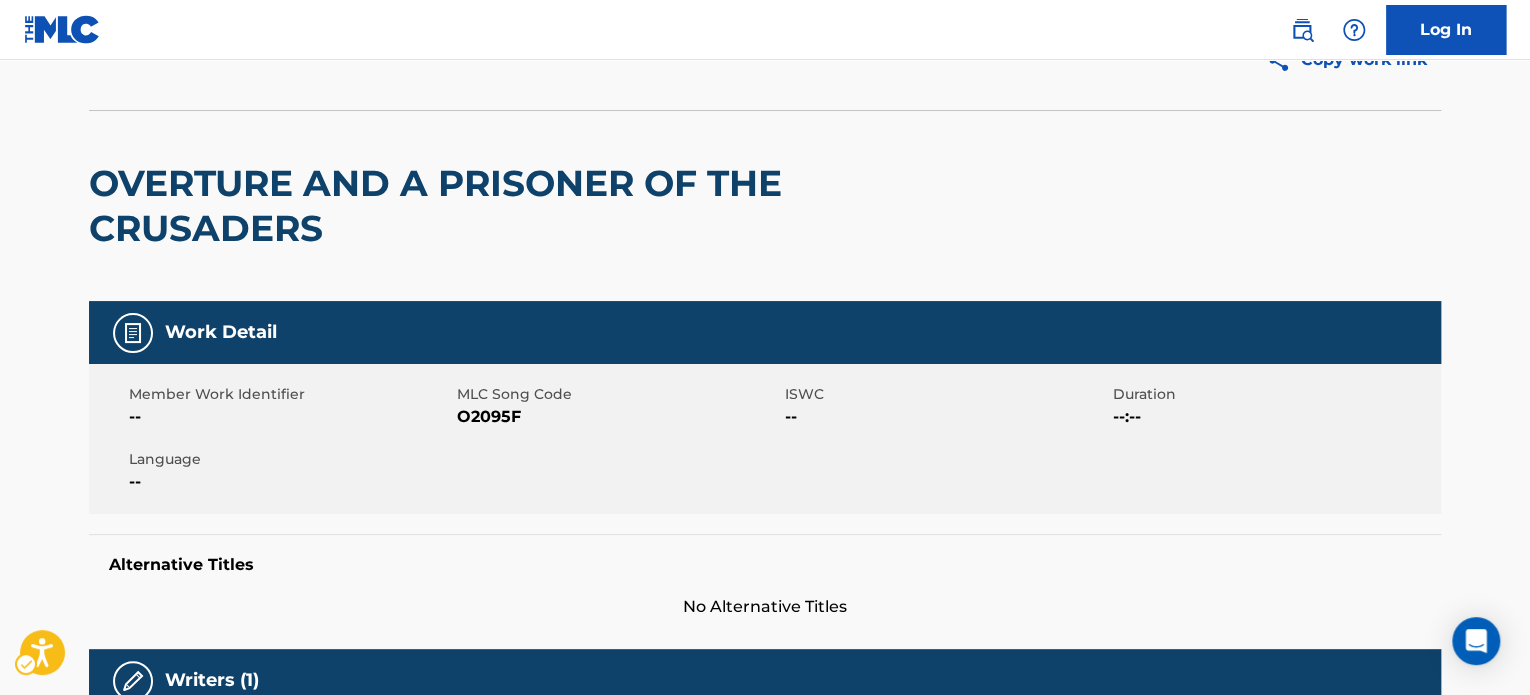 click on "OVERTURE AND A PRISONER OF THE CRUSADERS" at bounding box center (494, 206) 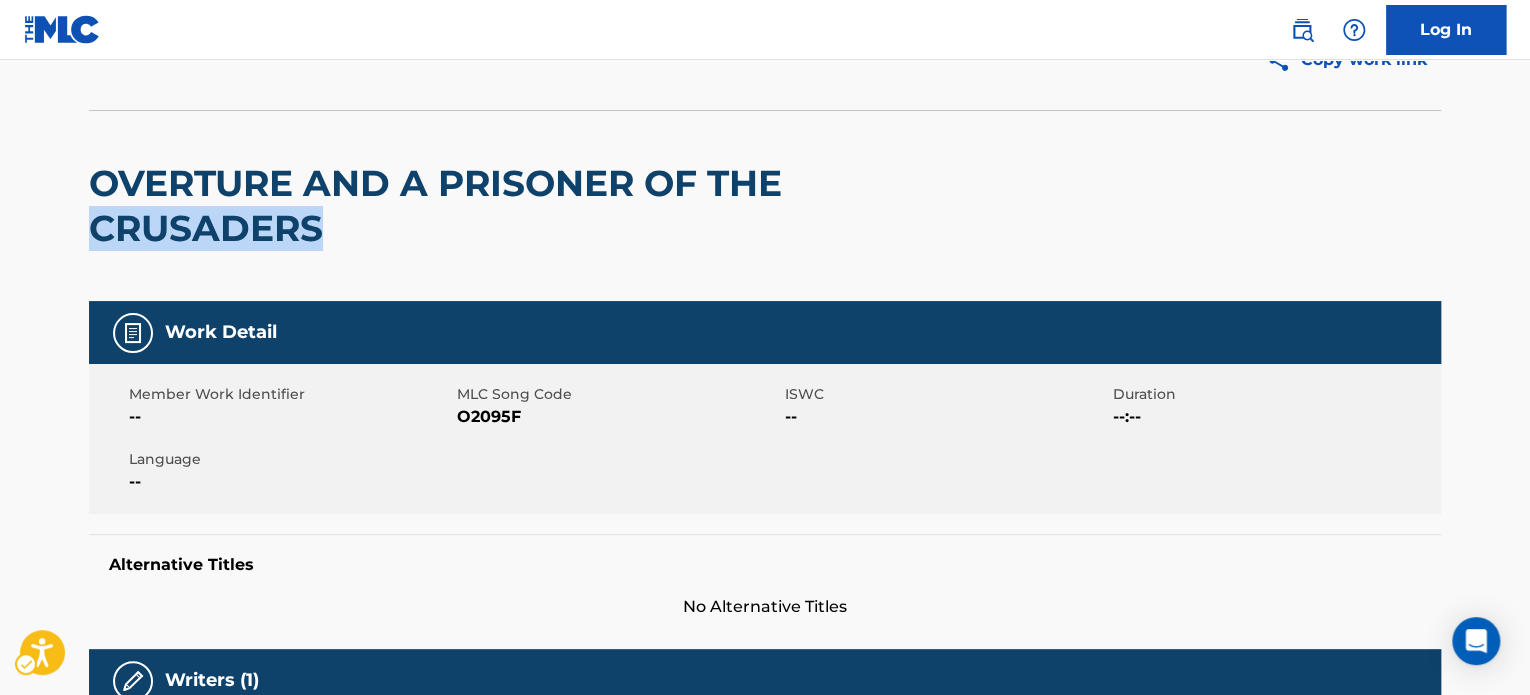 click on "OVERTURE AND A PRISONER OF THE CRUSADERS" at bounding box center (494, 206) 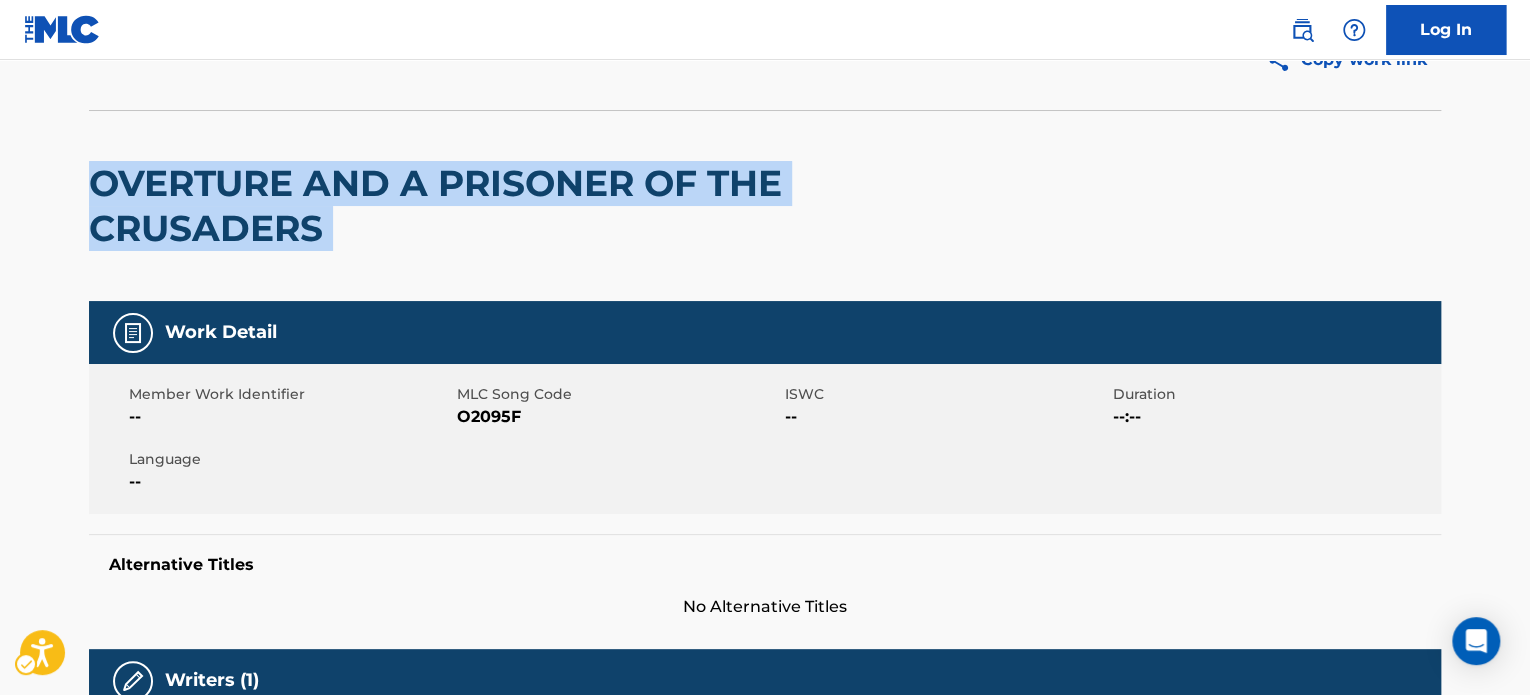 click on "OVERTURE AND A PRISONER OF THE CRUSADERS" at bounding box center [494, 206] 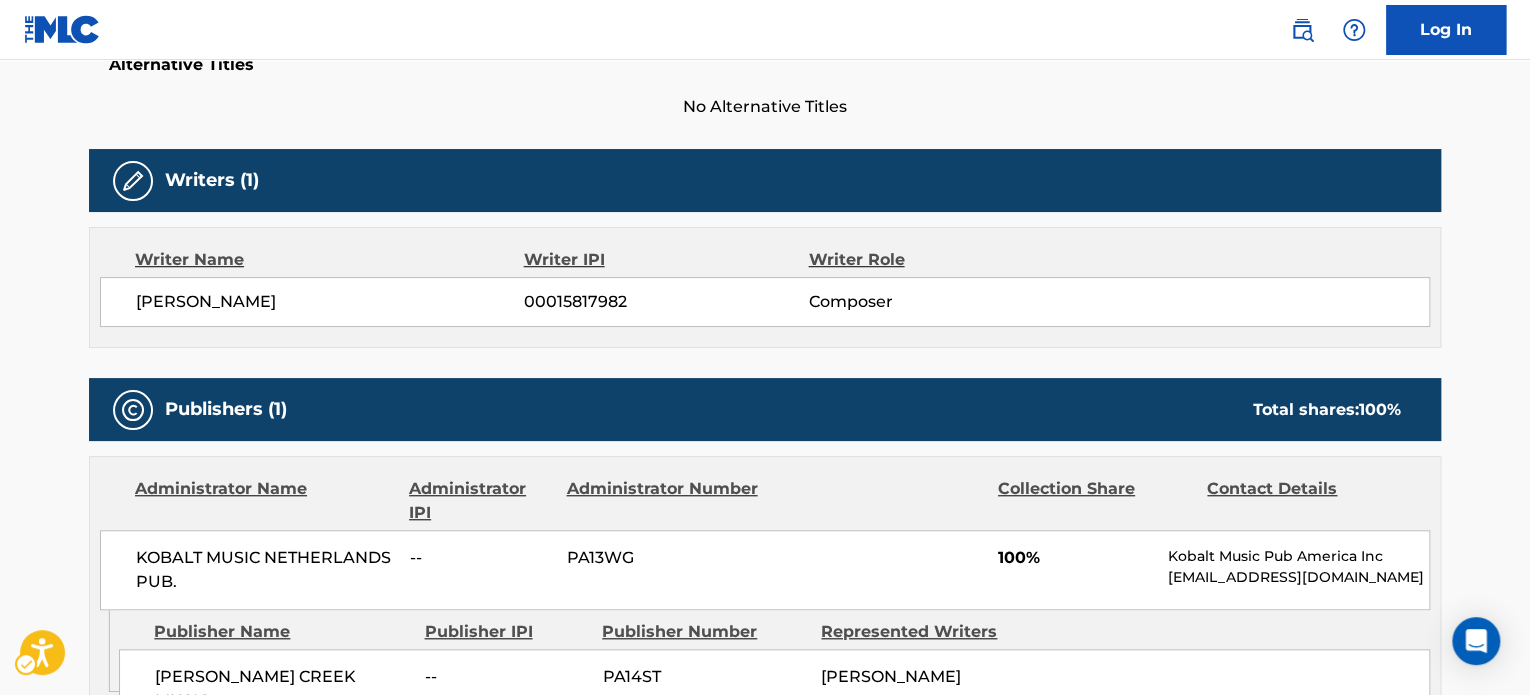 scroll, scrollTop: 0, scrollLeft: 0, axis: both 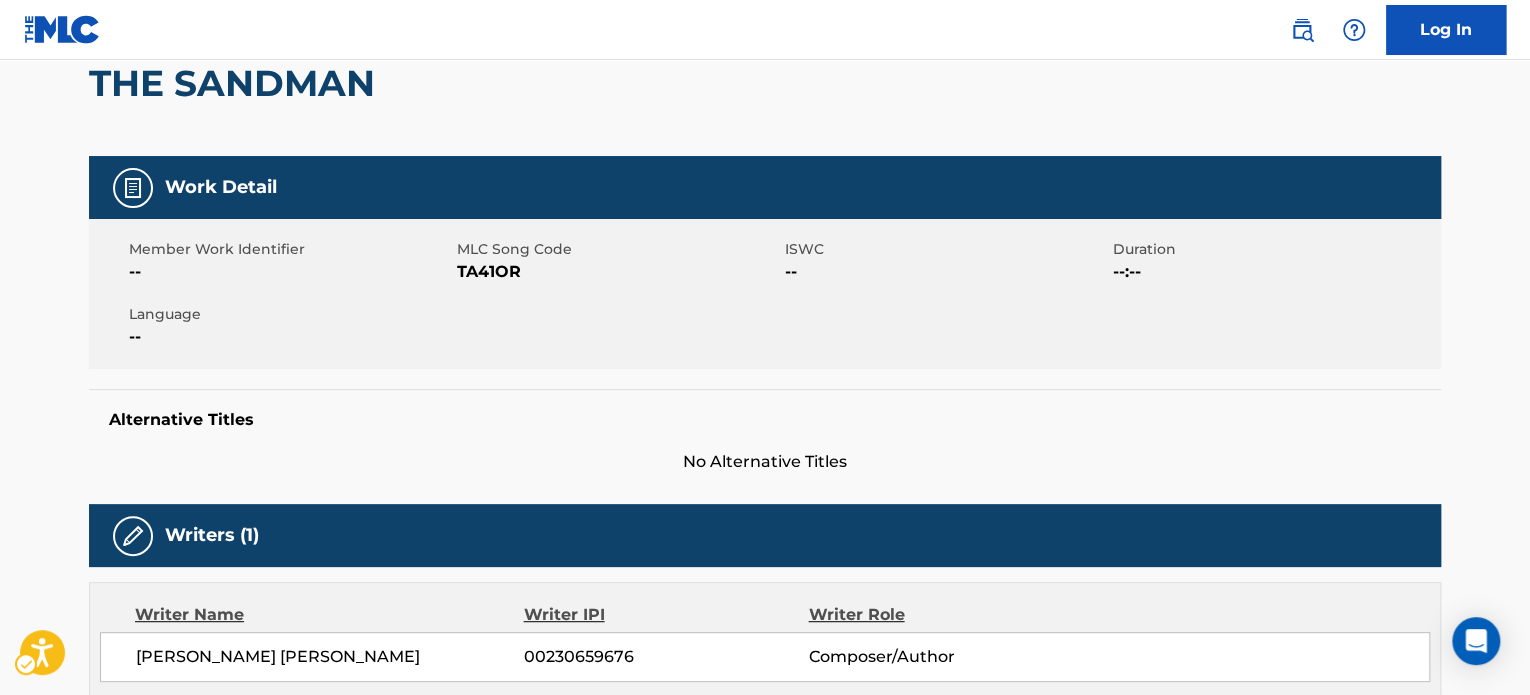 click on "THE SANDMAN" at bounding box center (237, 83) 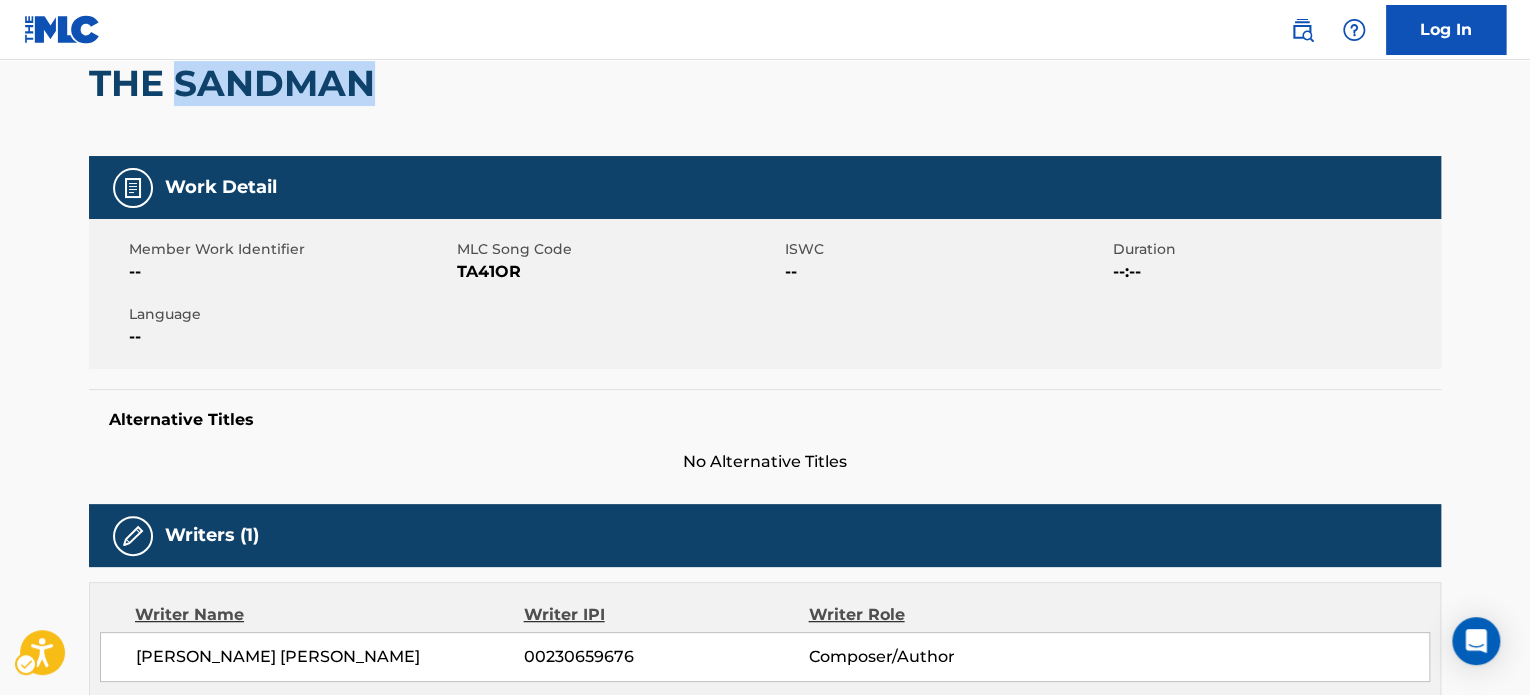 click on "THE SANDMAN" at bounding box center [237, 83] 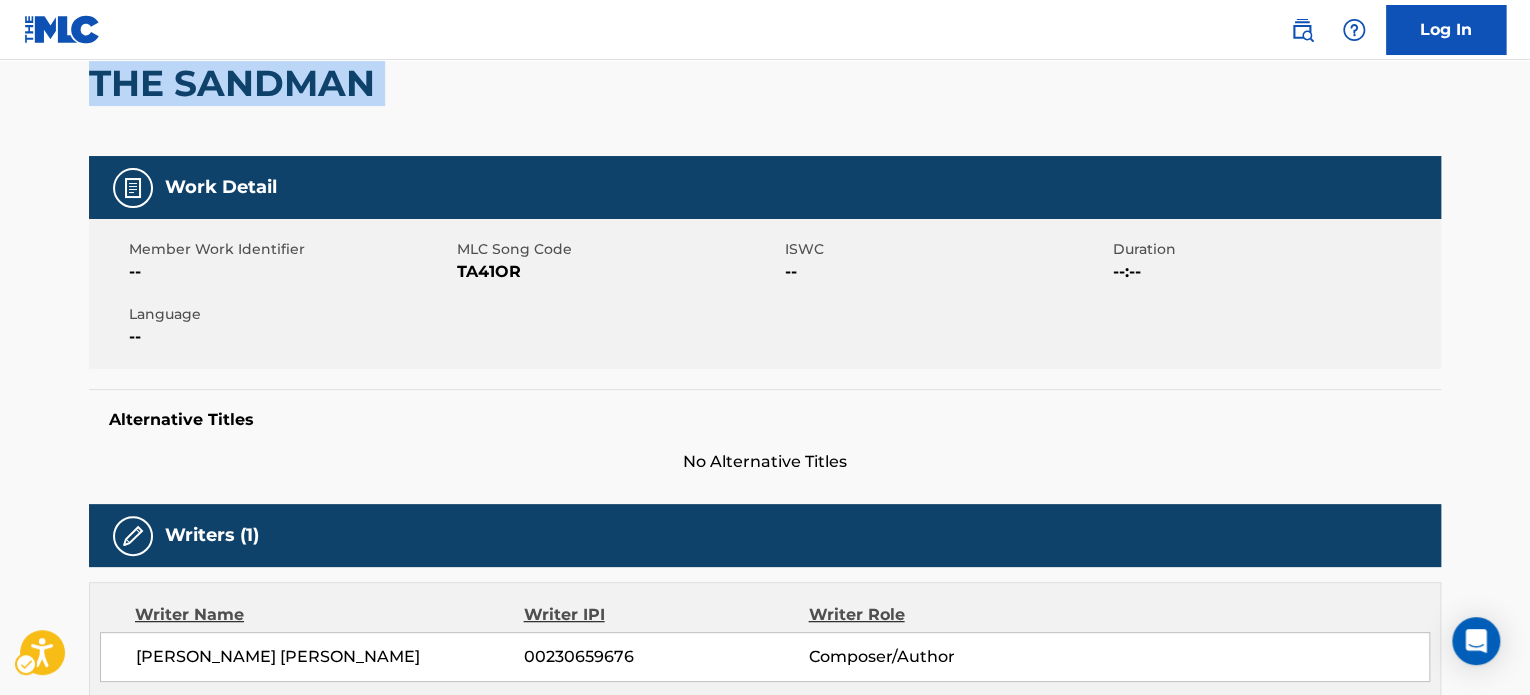 click on "THE SANDMAN" at bounding box center (237, 83) 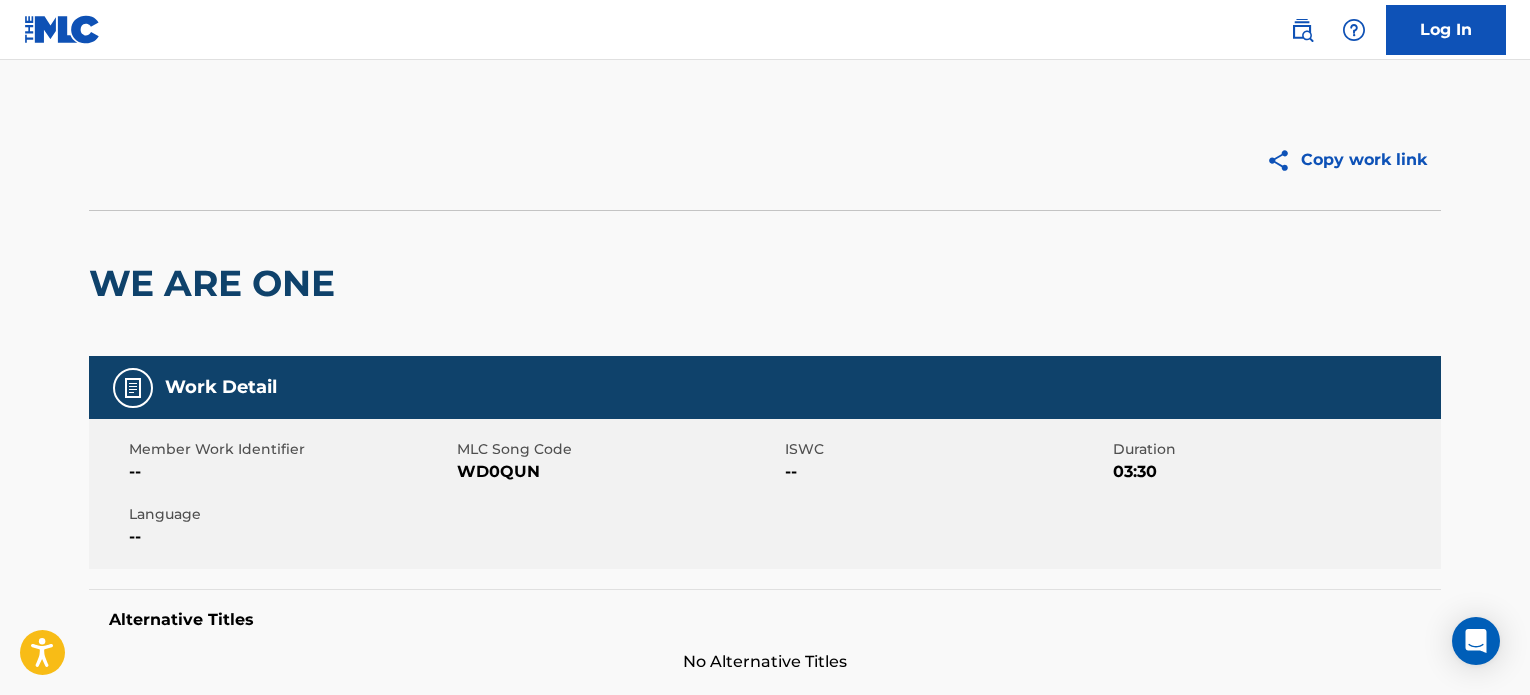 scroll, scrollTop: 0, scrollLeft: 0, axis: both 